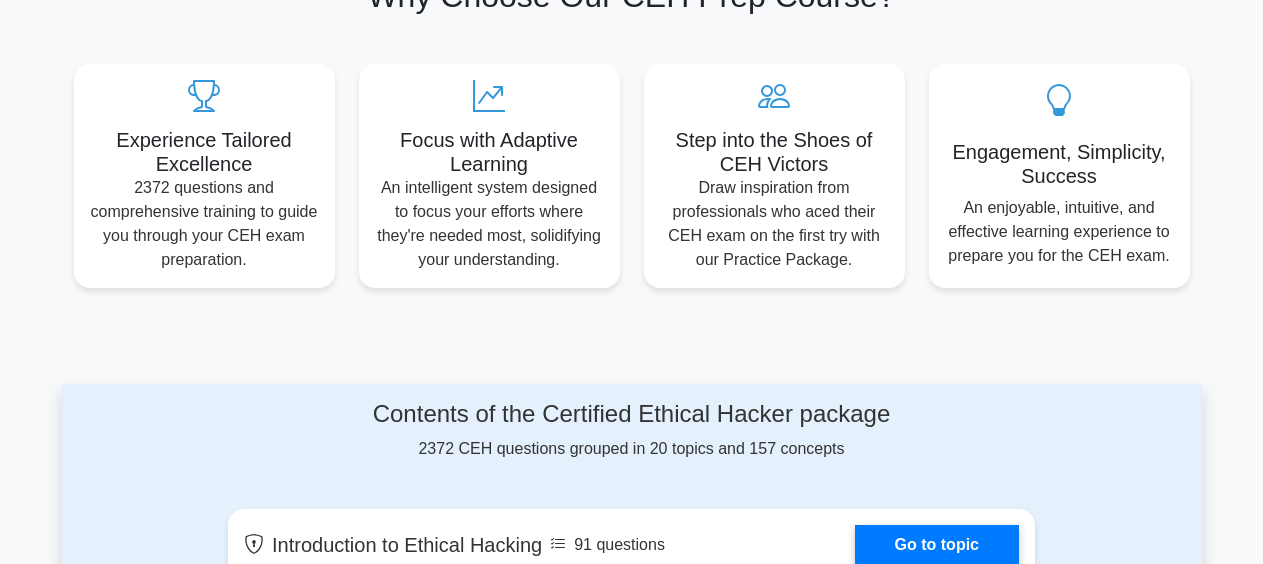 scroll, scrollTop: 700, scrollLeft: 0, axis: vertical 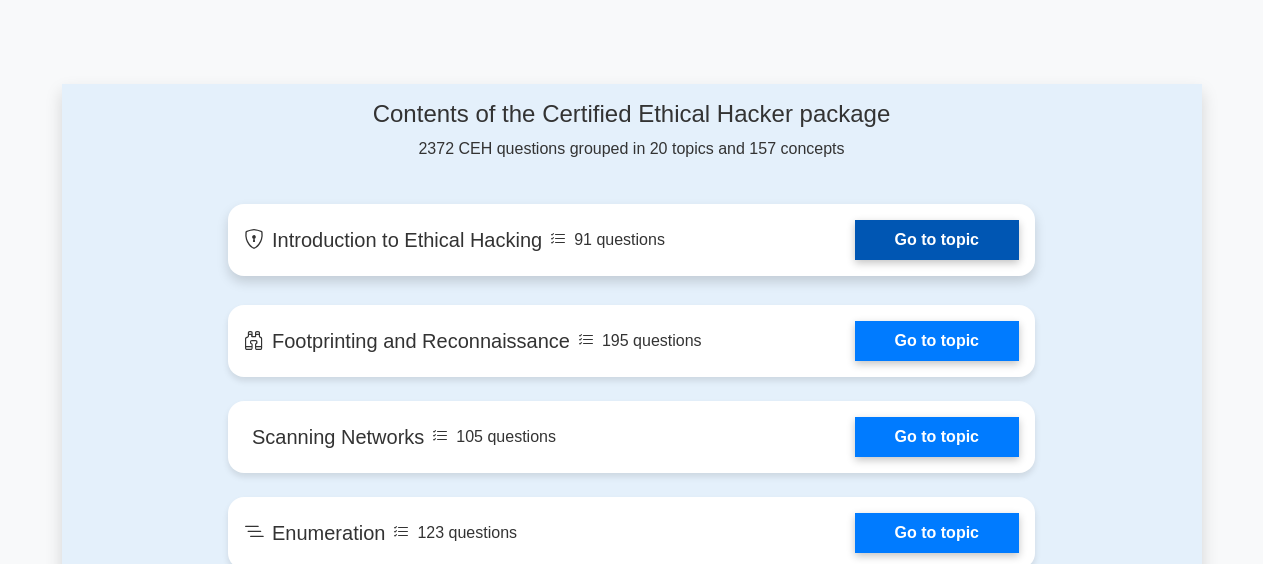 click on "Go to topic" at bounding box center [937, 240] 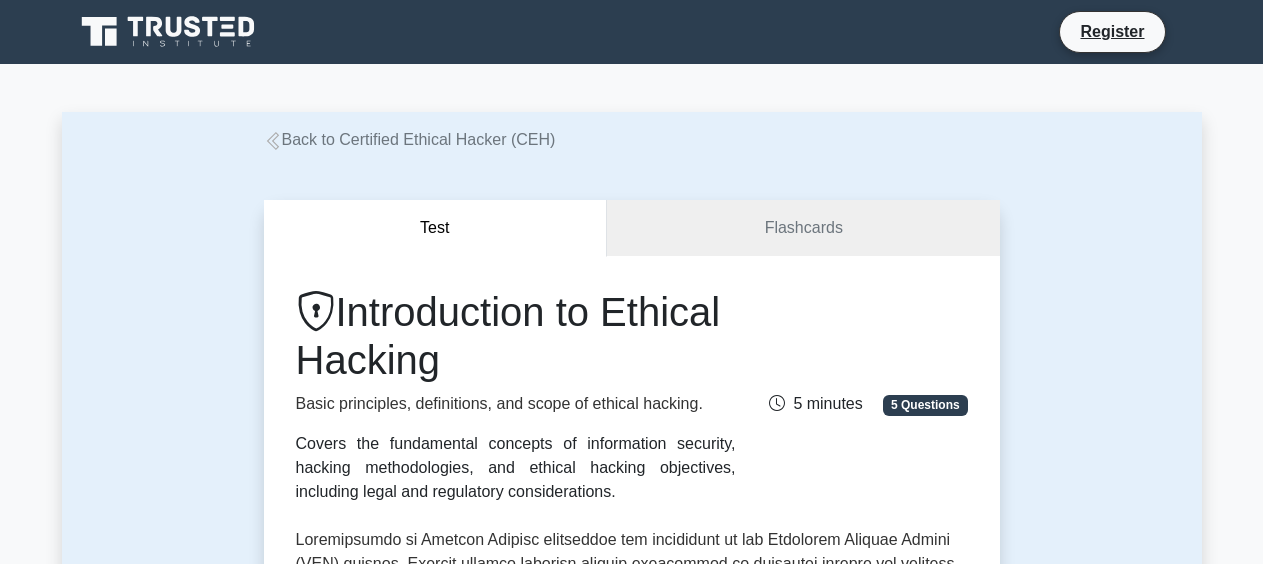 scroll, scrollTop: 0, scrollLeft: 0, axis: both 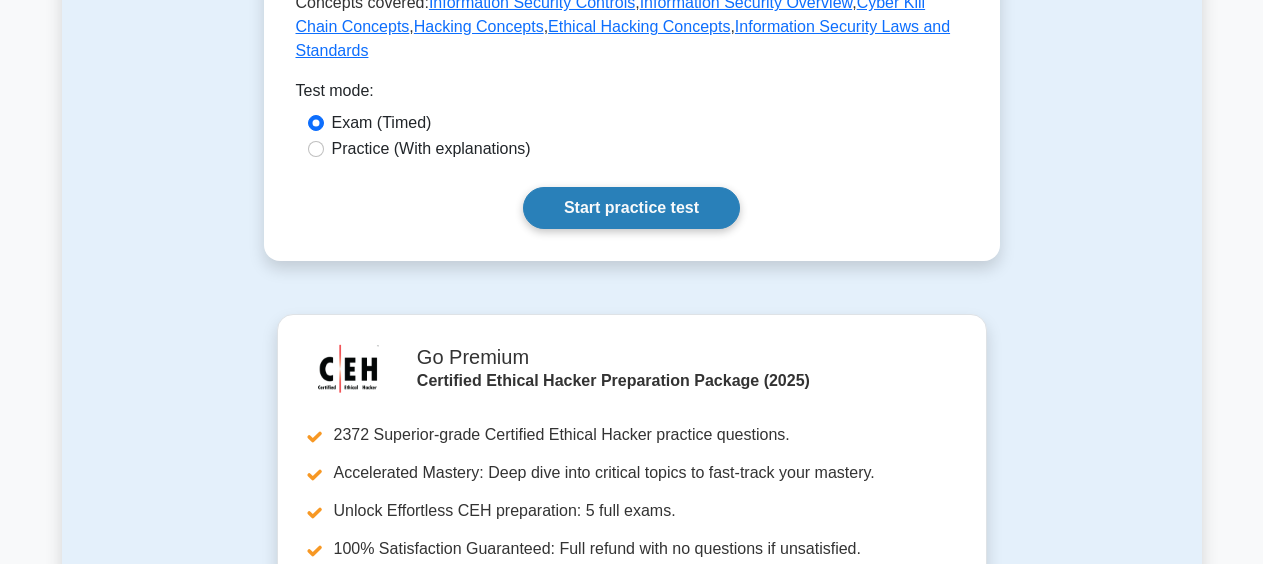 click on "Start practice test" at bounding box center [631, 208] 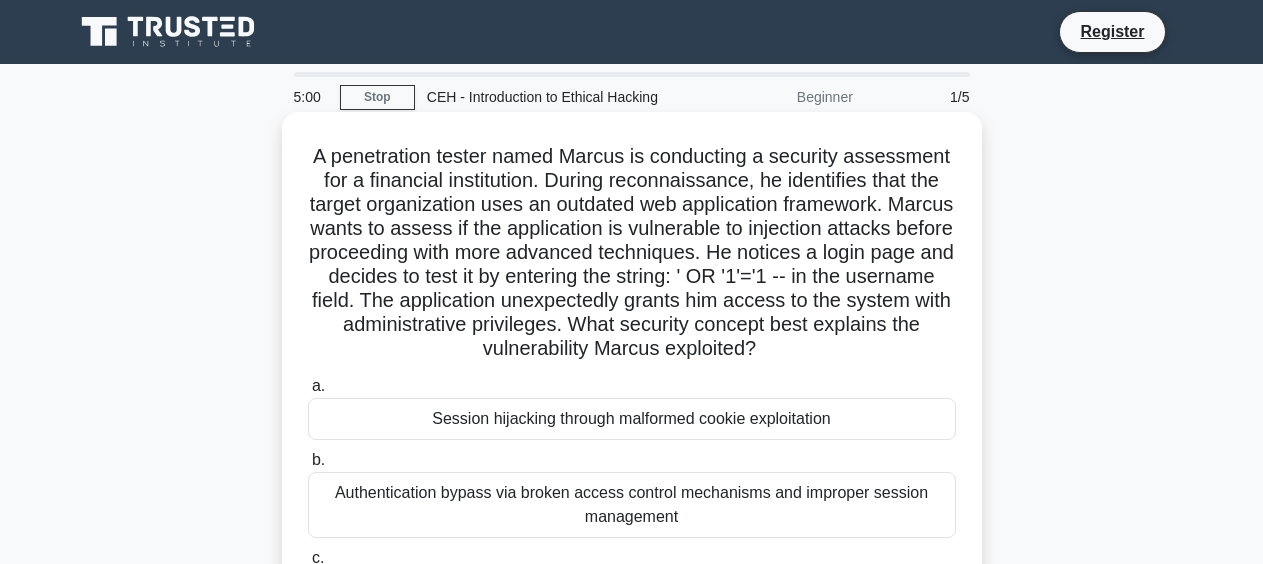 scroll, scrollTop: 0, scrollLeft: 0, axis: both 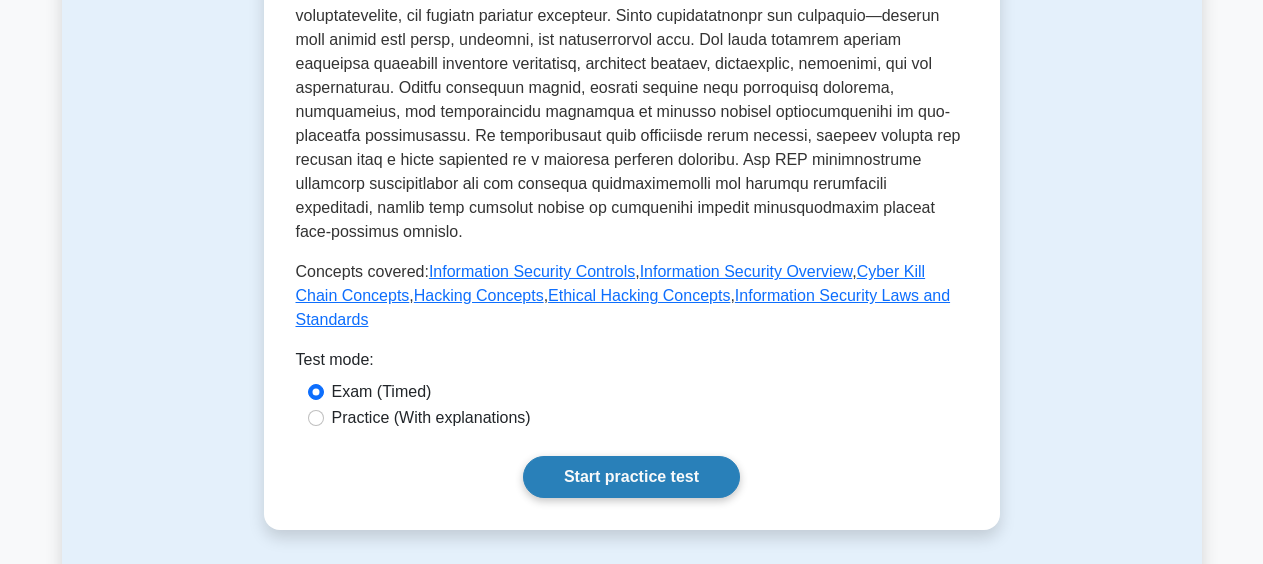 click on "Start practice test" at bounding box center (631, 477) 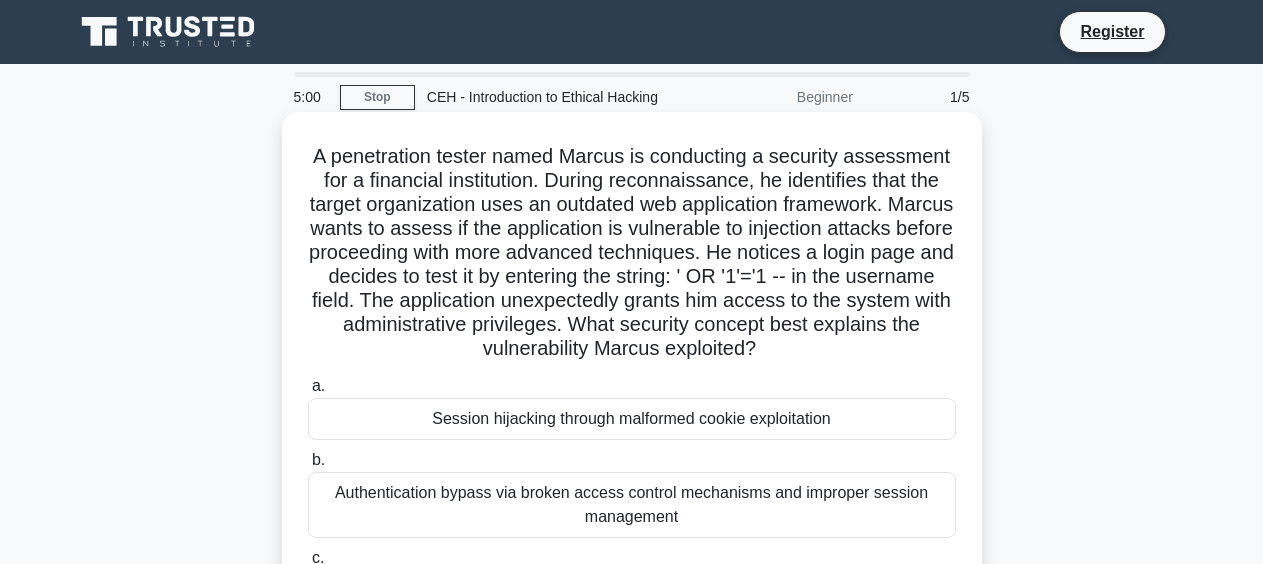 scroll, scrollTop: 0, scrollLeft: 0, axis: both 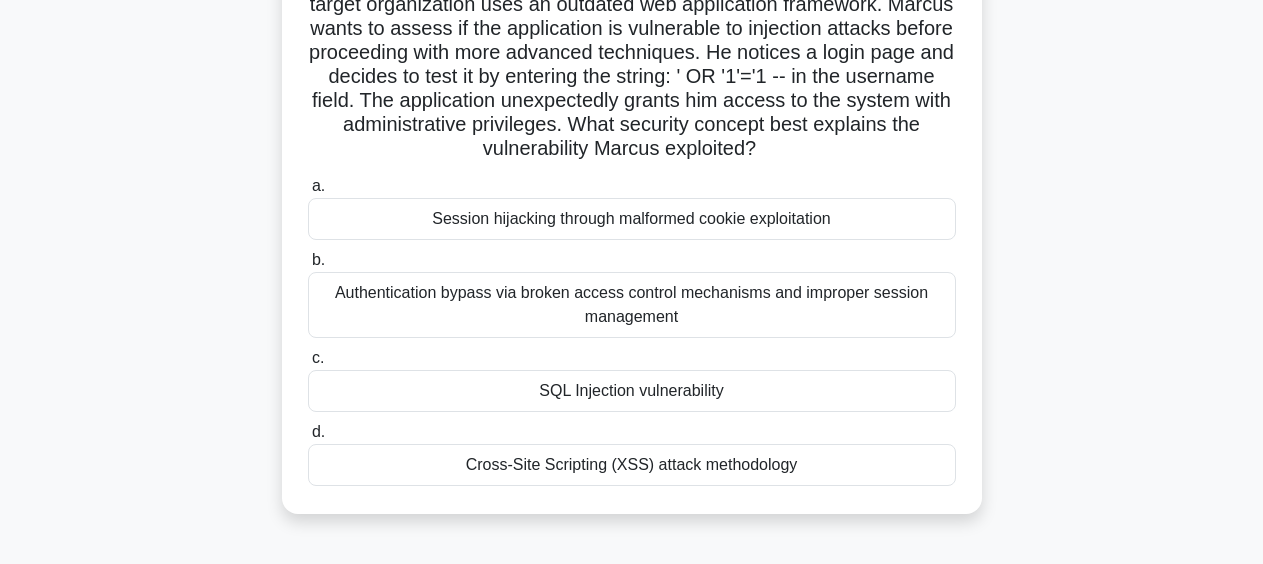 click on "SQL Injection vulnerability" at bounding box center [632, 391] 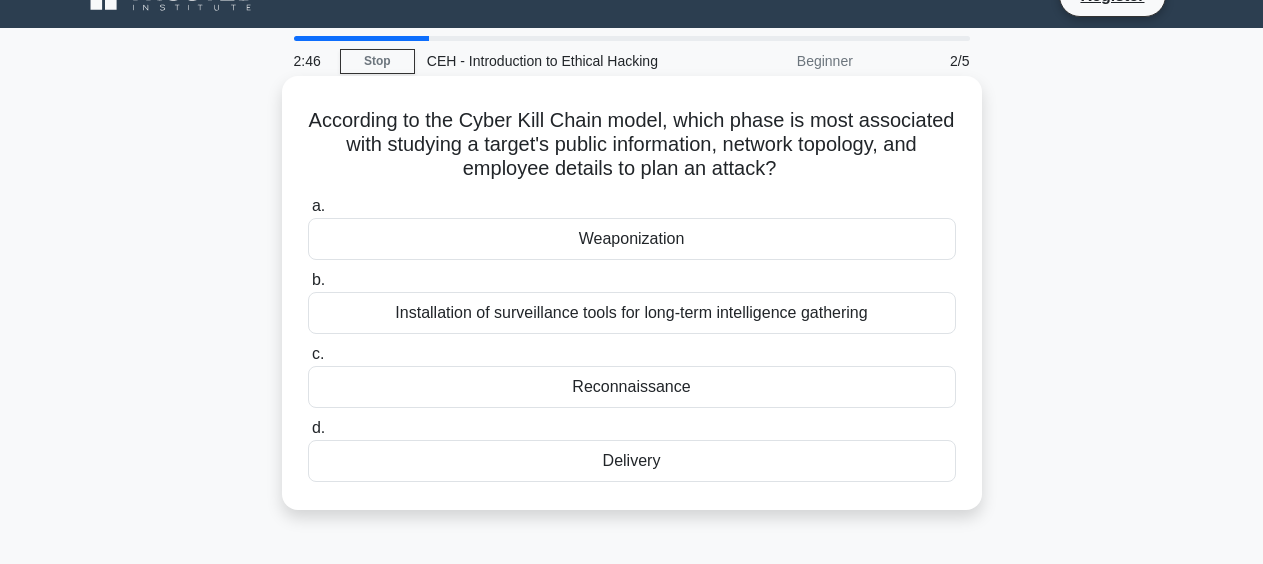 scroll, scrollTop: 0, scrollLeft: 0, axis: both 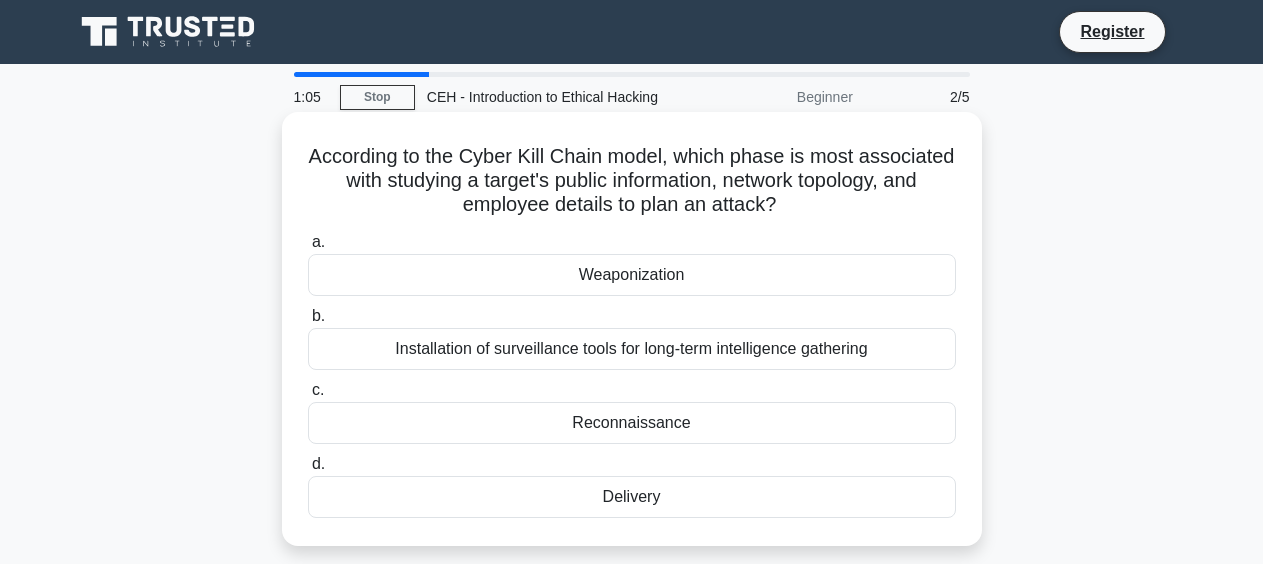 click on "Reconnaissance" at bounding box center [632, 423] 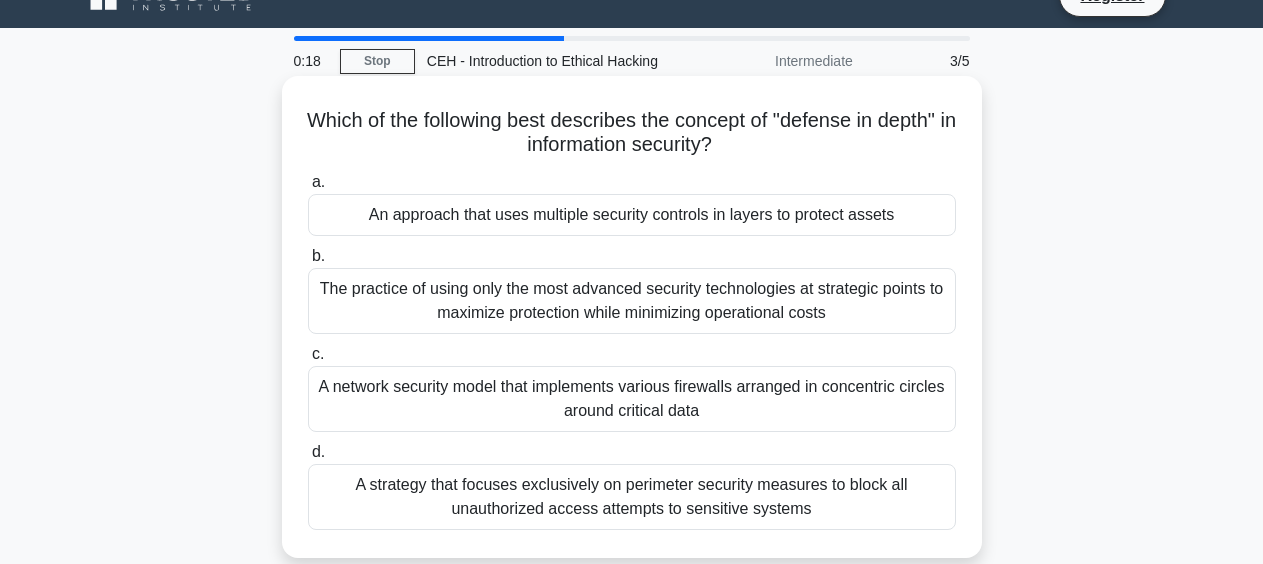 scroll, scrollTop: 0, scrollLeft: 0, axis: both 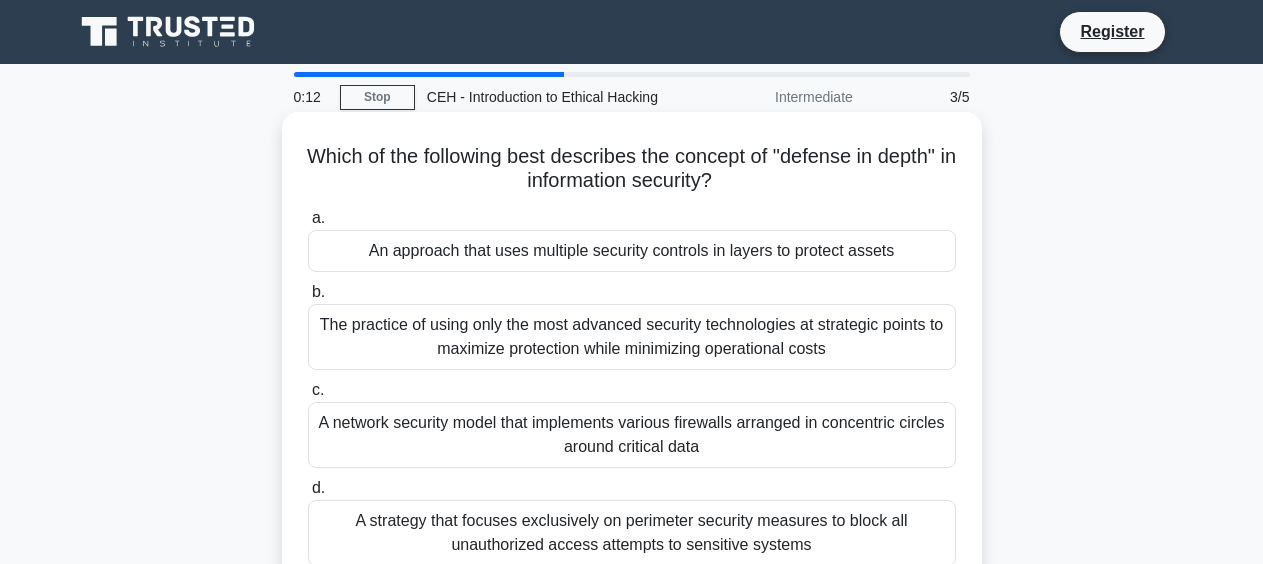 click on "The practice of using only the most advanced security technologies at strategic points to maximize protection while minimizing operational costs" at bounding box center (632, 337) 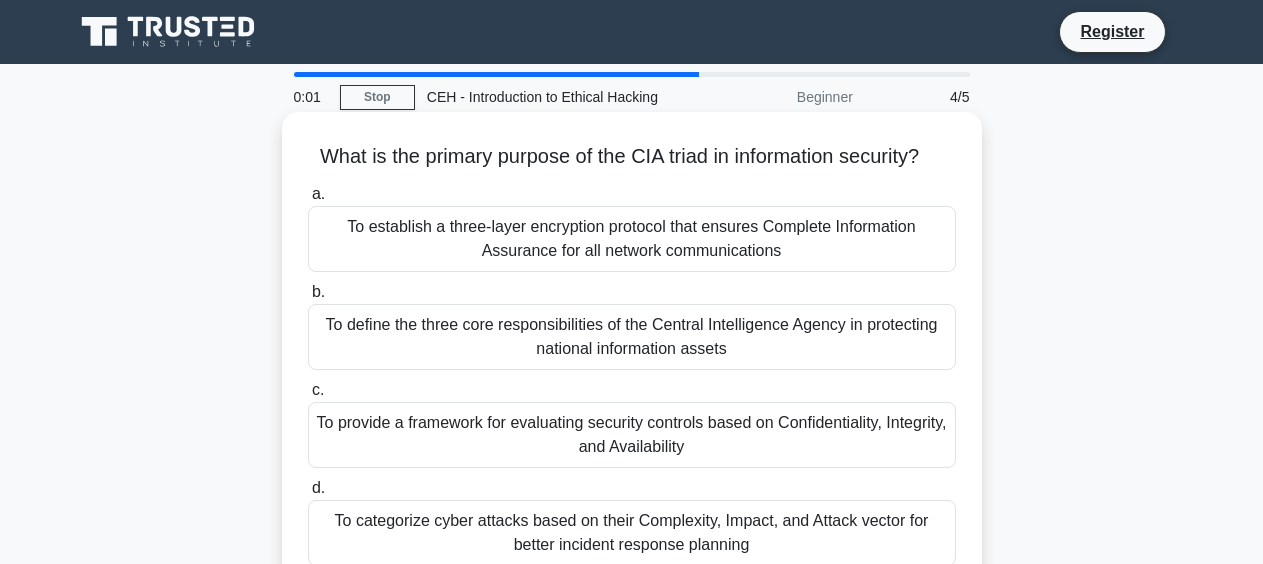 scroll, scrollTop: 100, scrollLeft: 0, axis: vertical 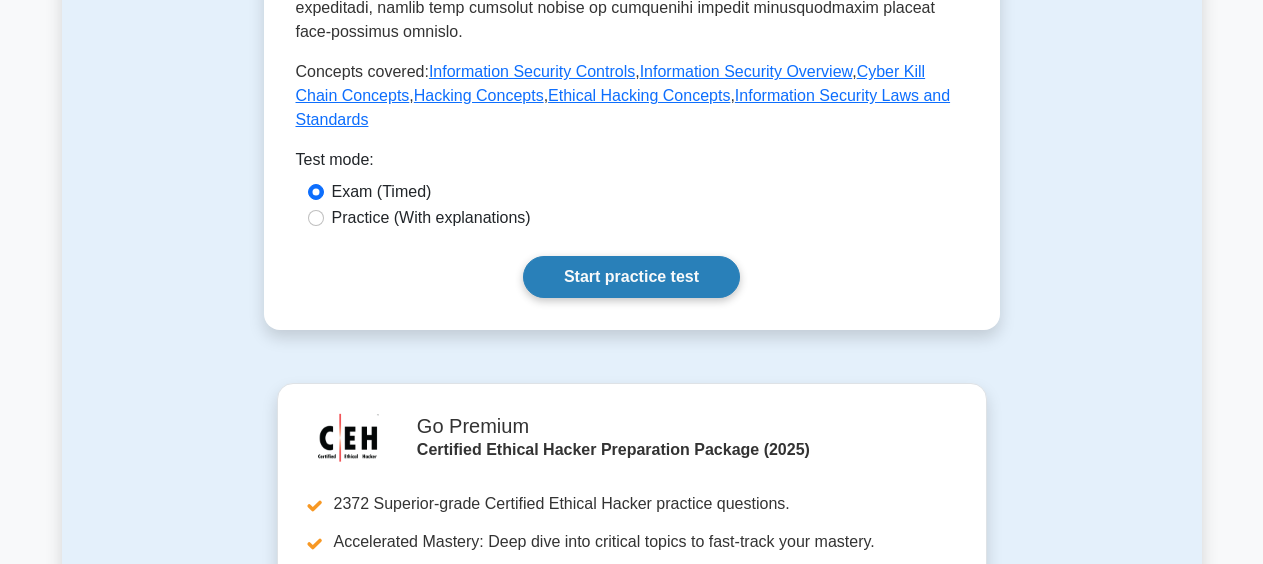 click on "Start practice test" at bounding box center [631, 277] 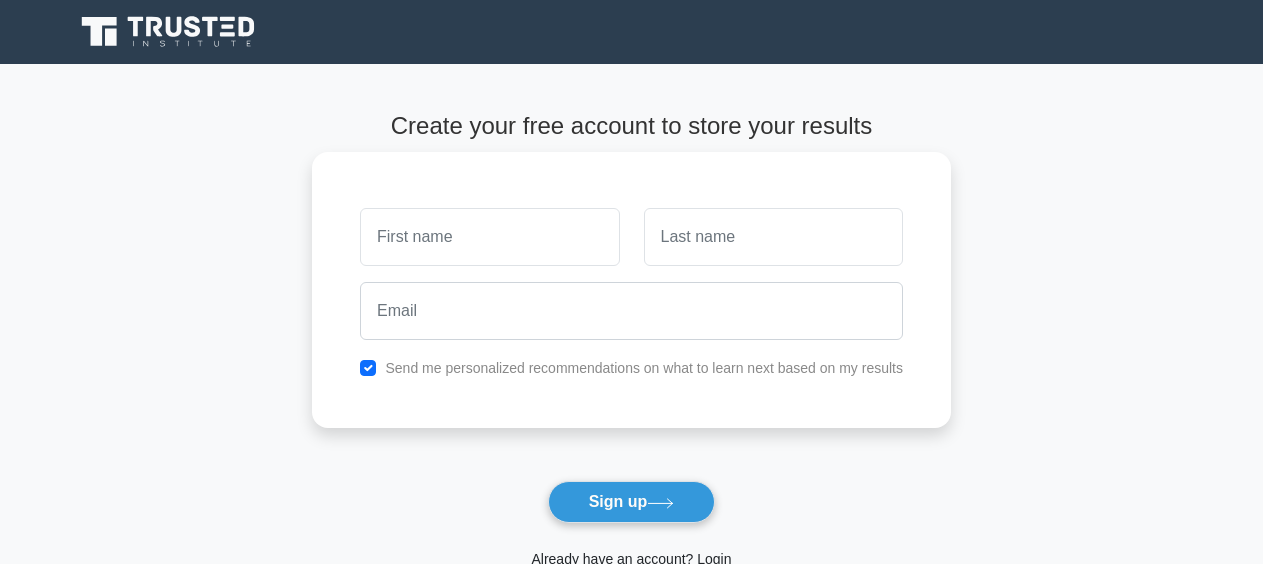 scroll, scrollTop: 0, scrollLeft: 0, axis: both 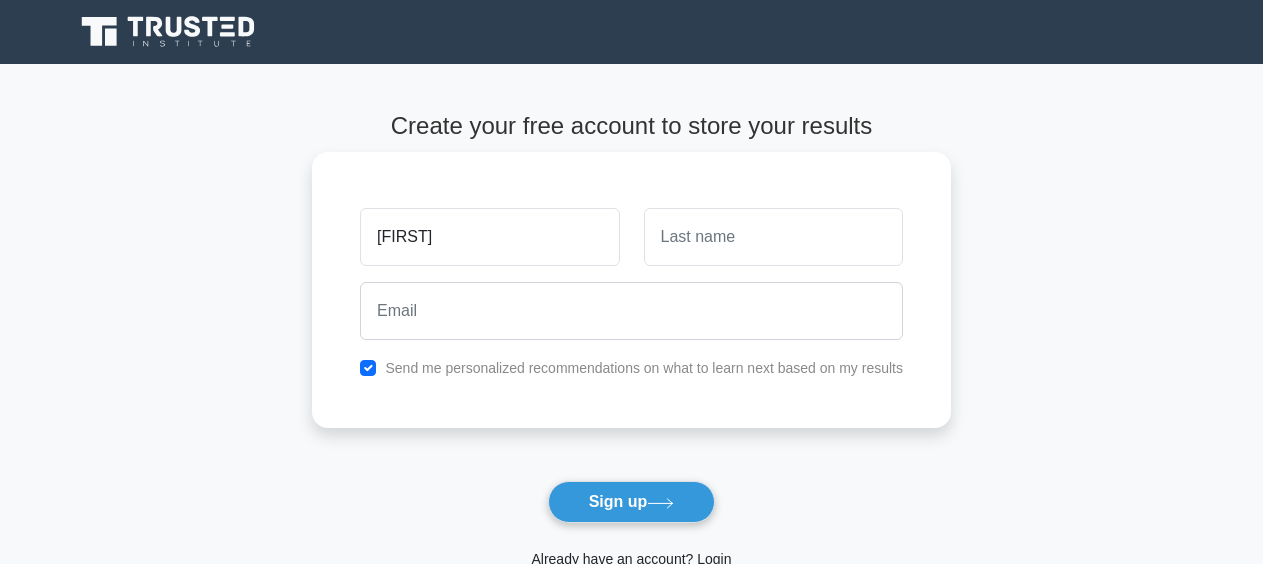 type on "nikki" 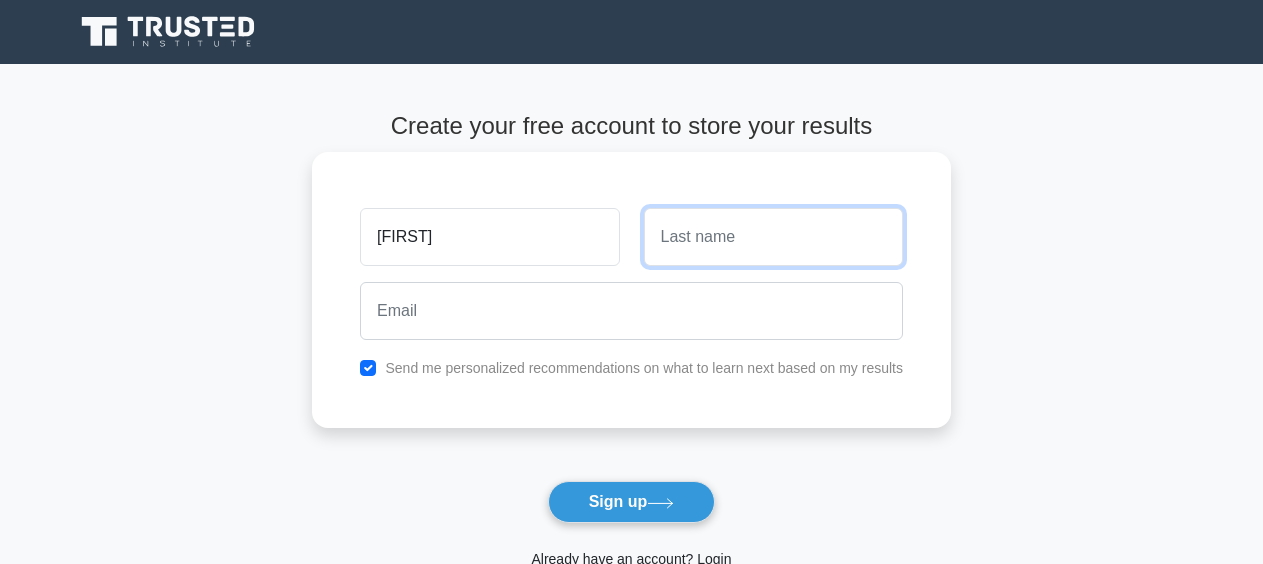 click at bounding box center [773, 237] 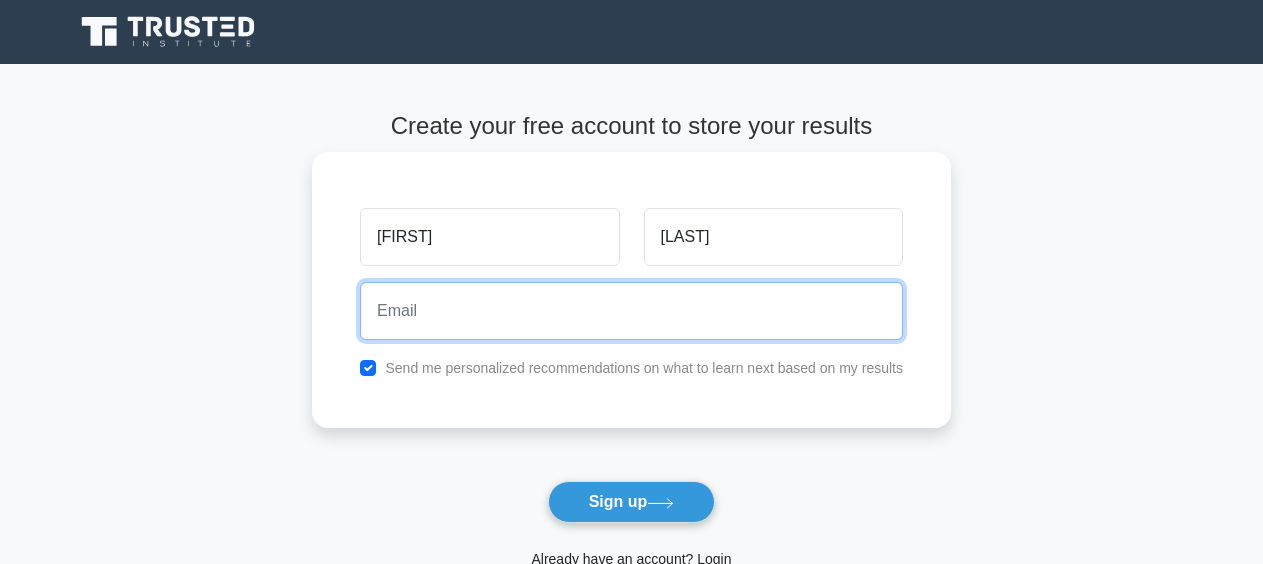 click at bounding box center (631, 311) 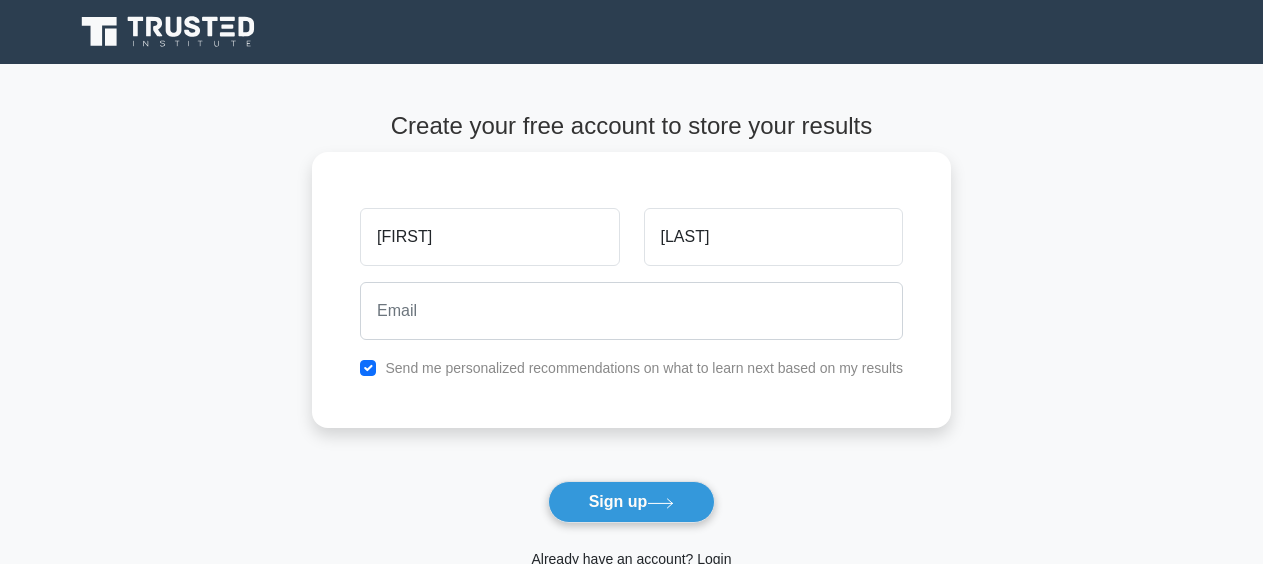 click on "verma" at bounding box center (773, 237) 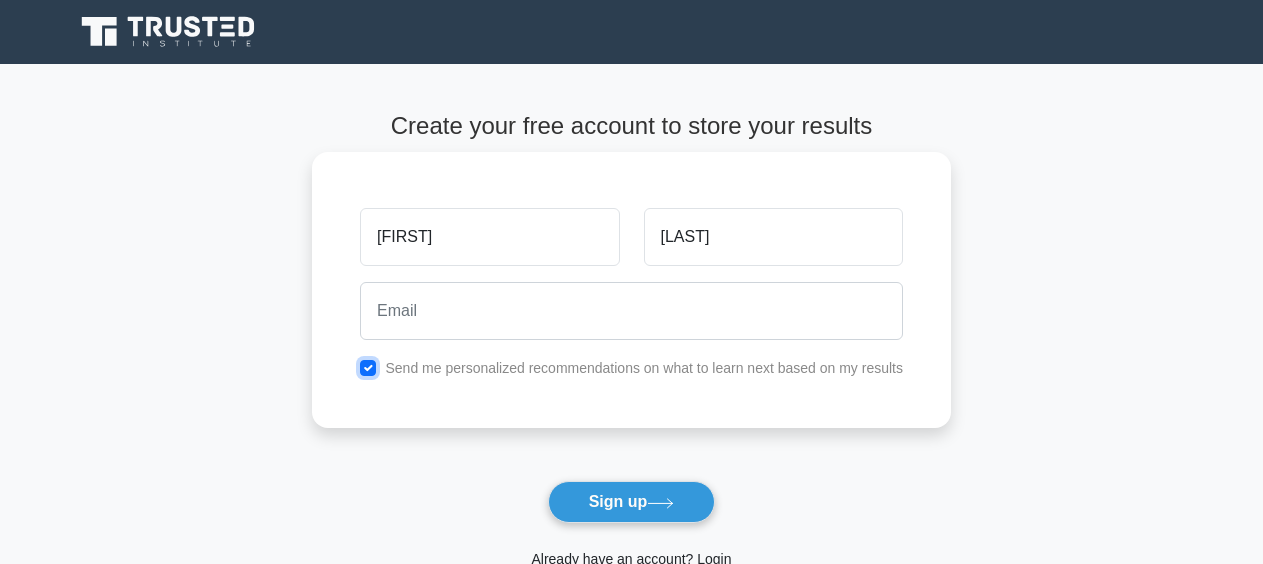 click at bounding box center [368, 368] 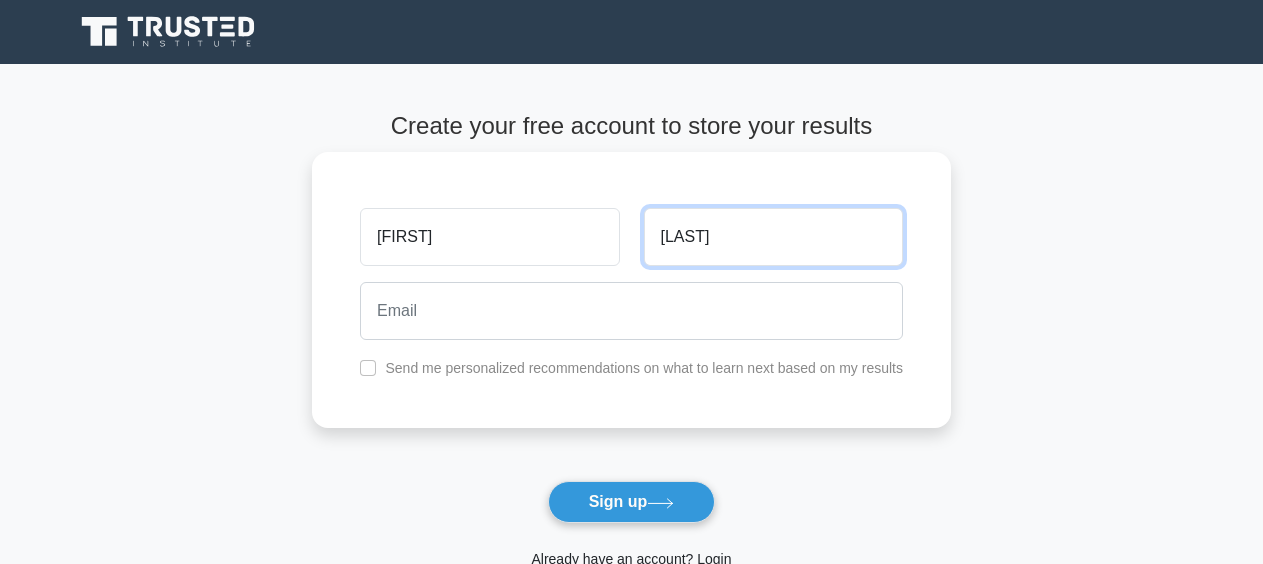 click on "verma" at bounding box center (773, 237) 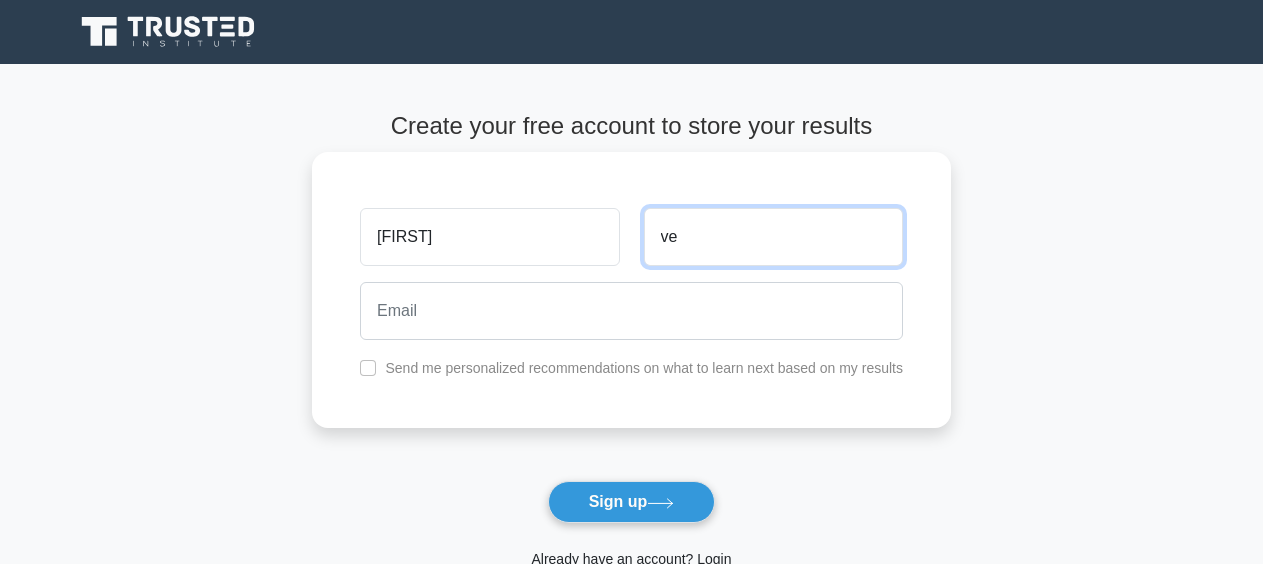 type on "v" 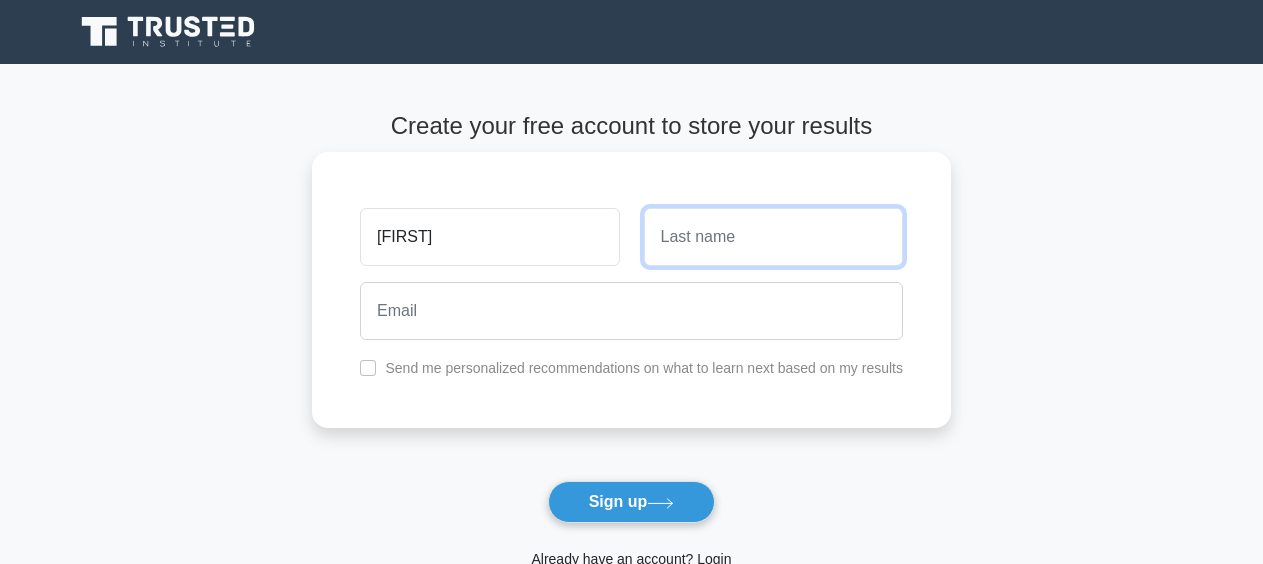 type 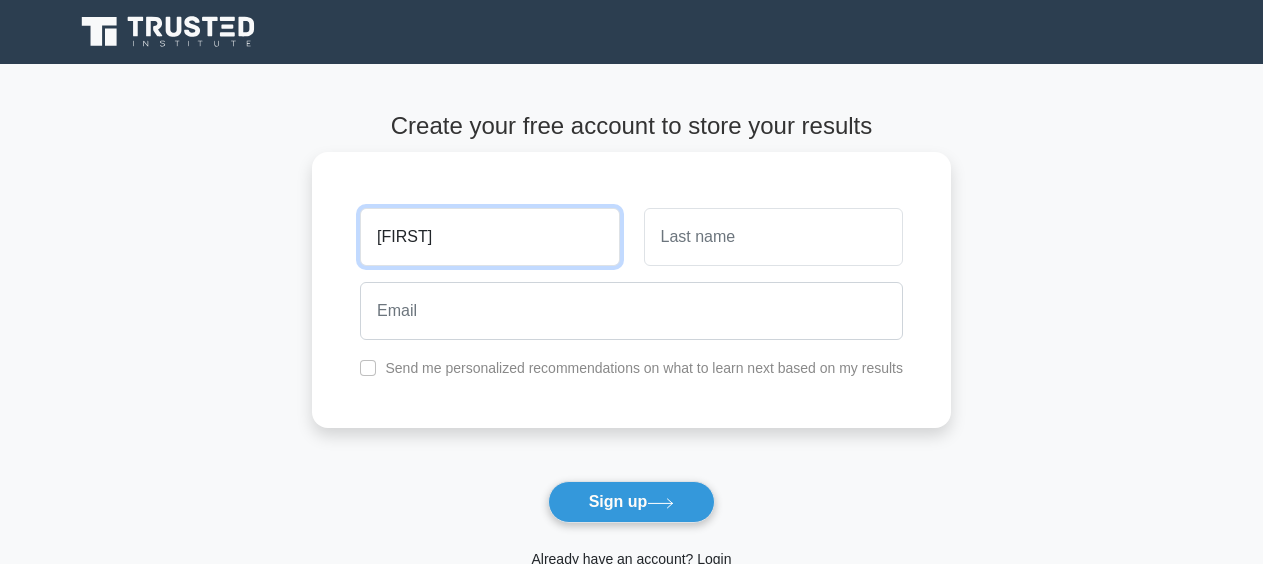 click on "nikki" at bounding box center [489, 237] 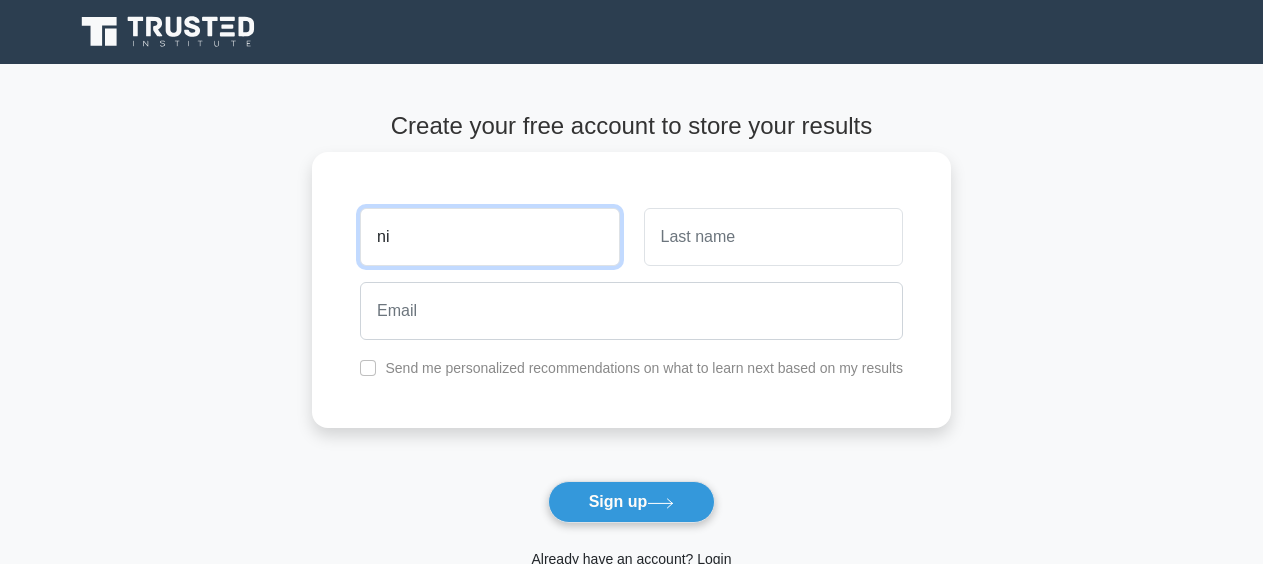 type on "n" 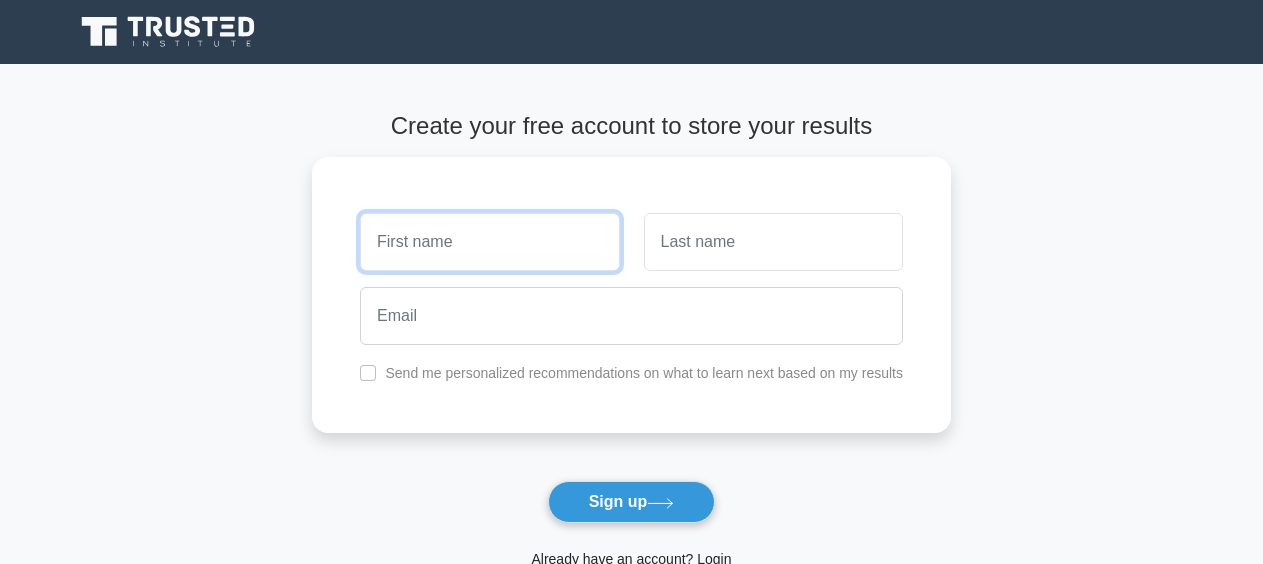type 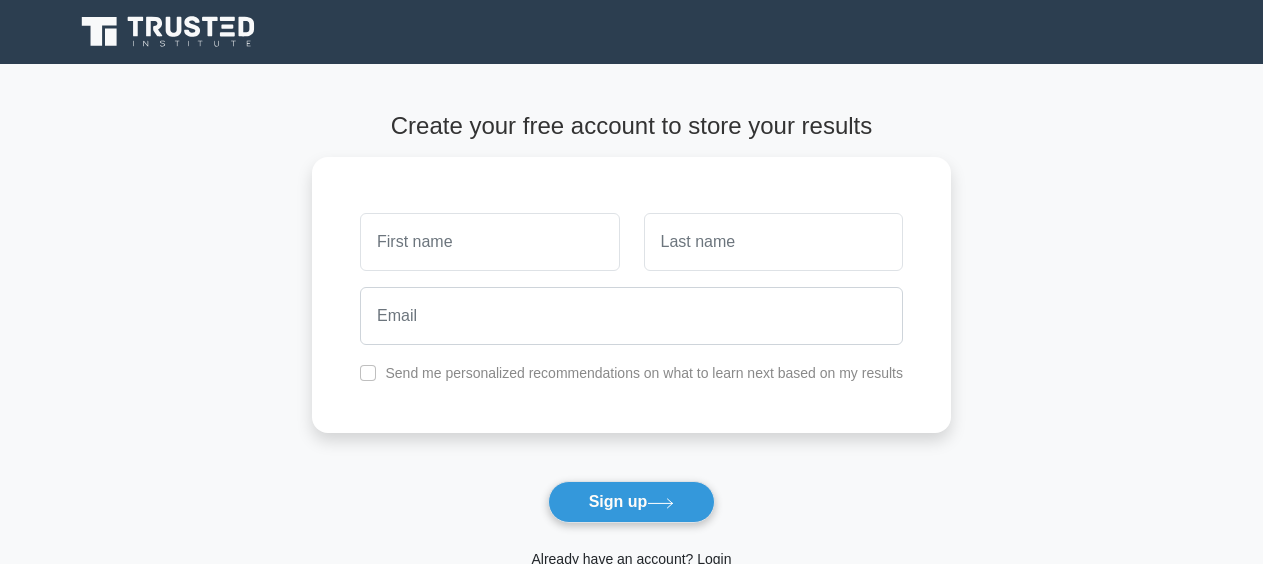 click on "Create your free account to store your results
Send me personalized recommendations on what to learn next based on my results
Sign up" at bounding box center (631, 361) 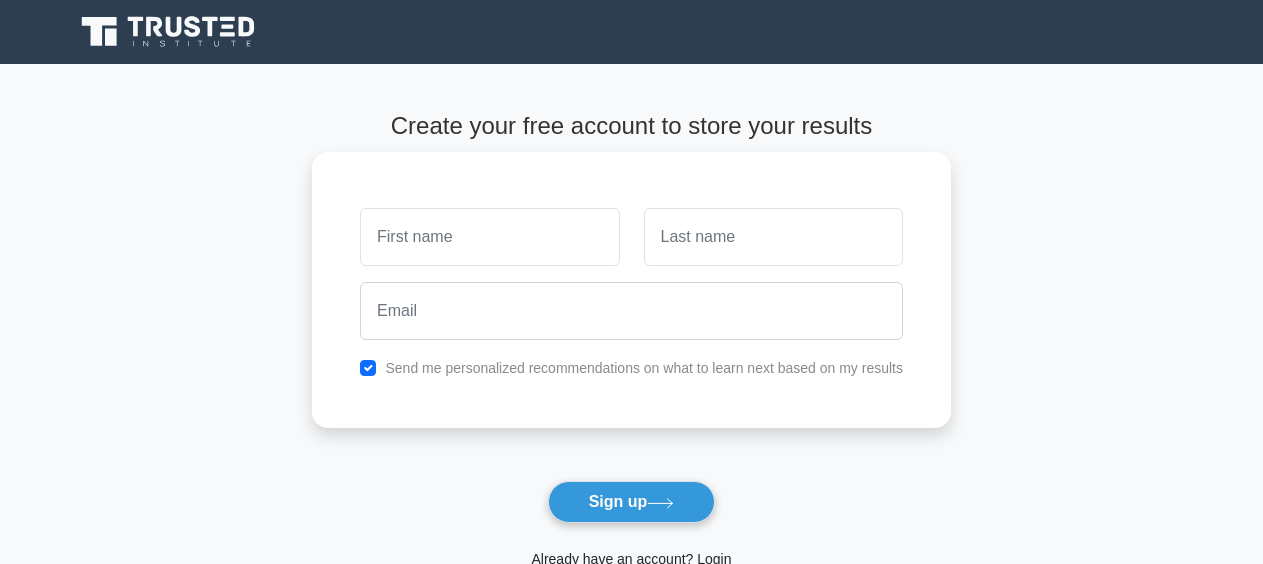 scroll, scrollTop: 0, scrollLeft: 0, axis: both 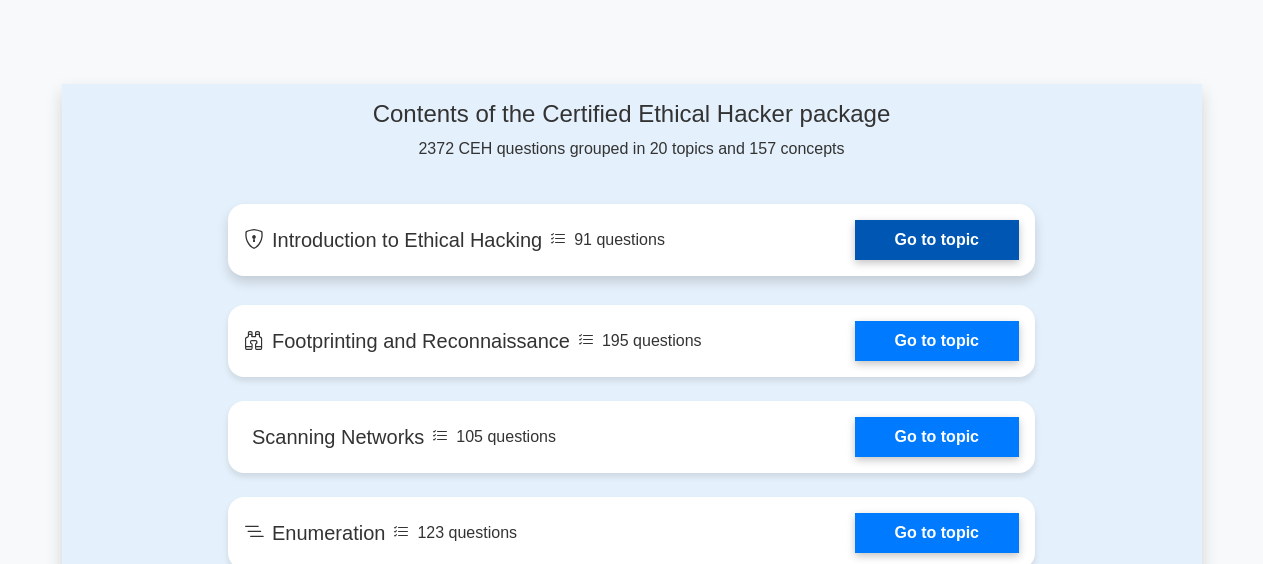 click on "Go to topic" at bounding box center [937, 240] 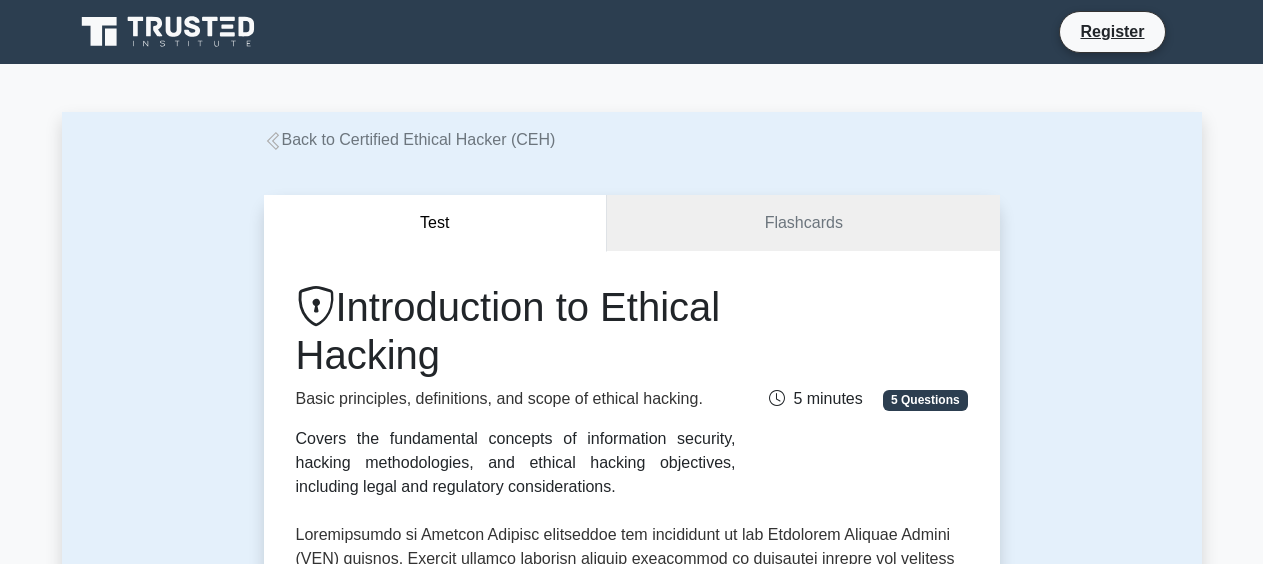 scroll, scrollTop: 0, scrollLeft: 0, axis: both 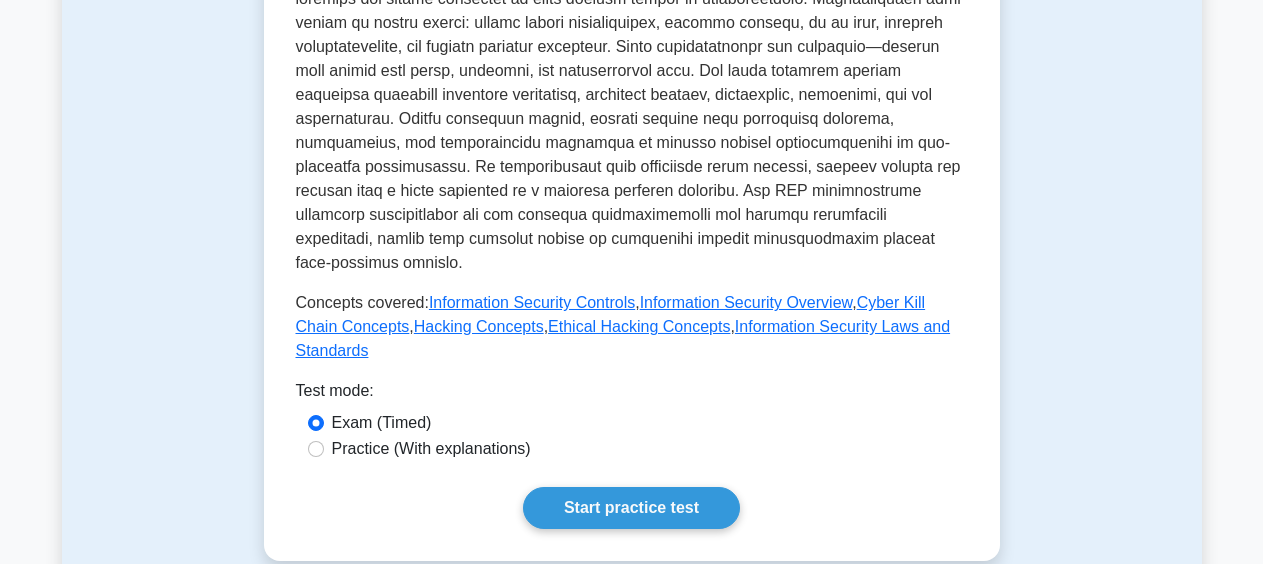 click on "Practice (With explanations)" at bounding box center (632, 449) 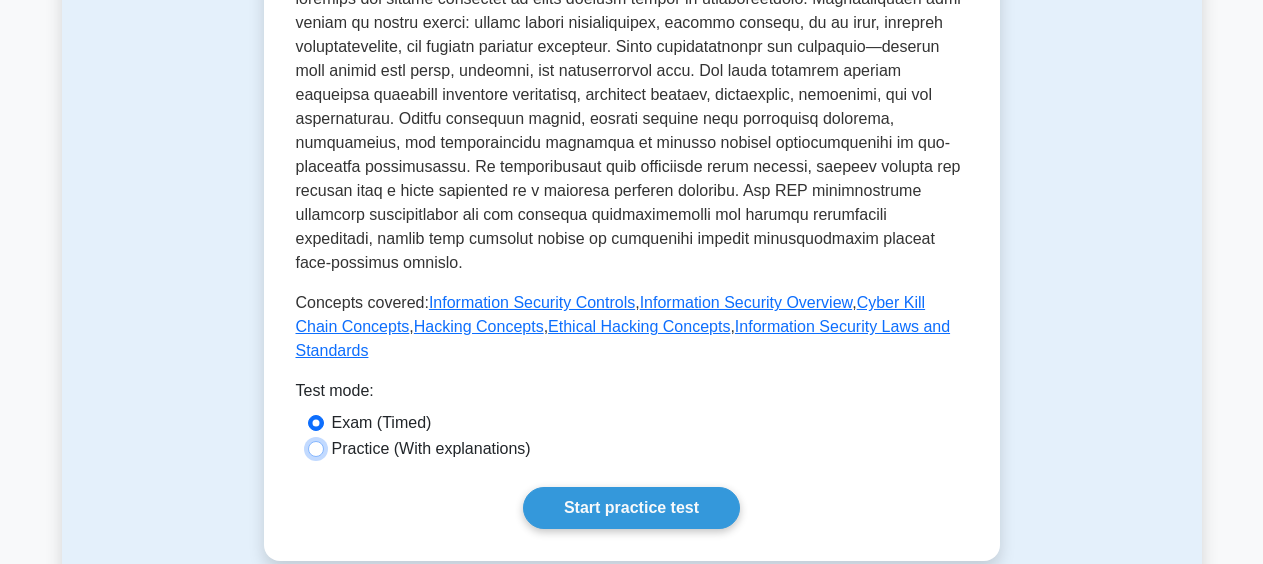 click on "Practice (With explanations)" at bounding box center [316, 449] 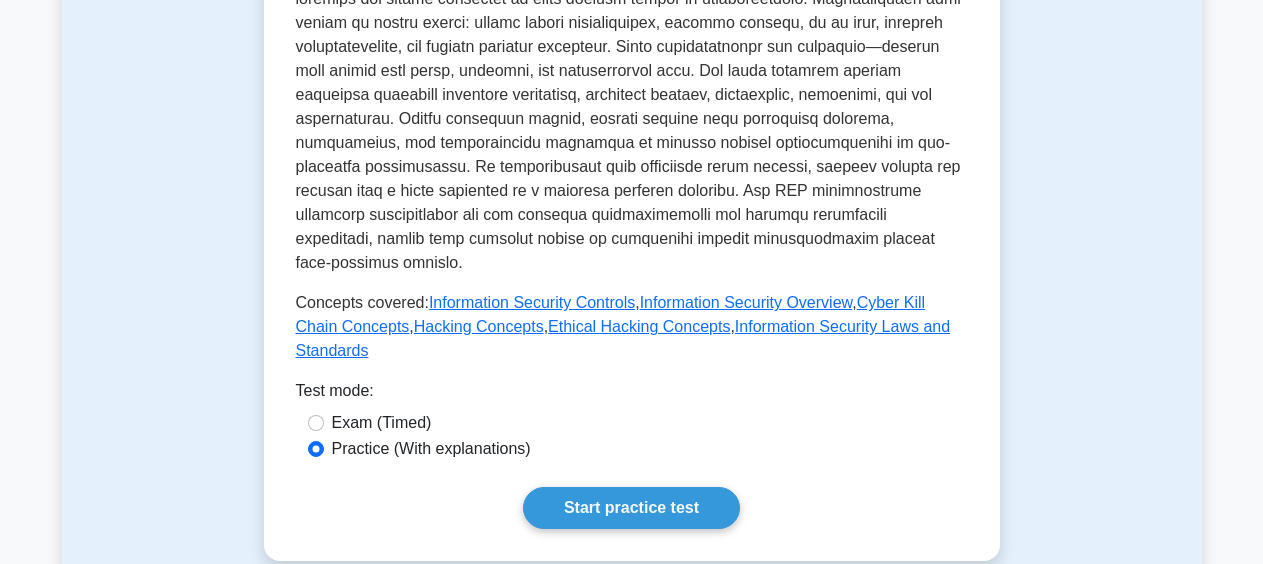 click on "Exam (Timed)" at bounding box center (382, 423) 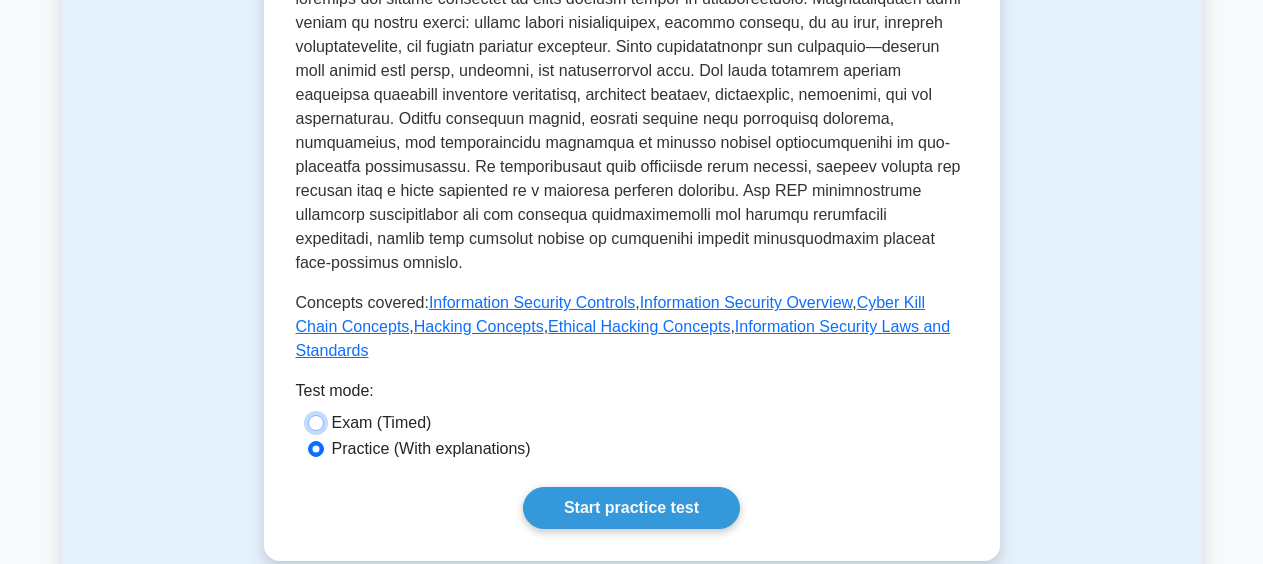 click on "Exam (Timed)" at bounding box center (316, 423) 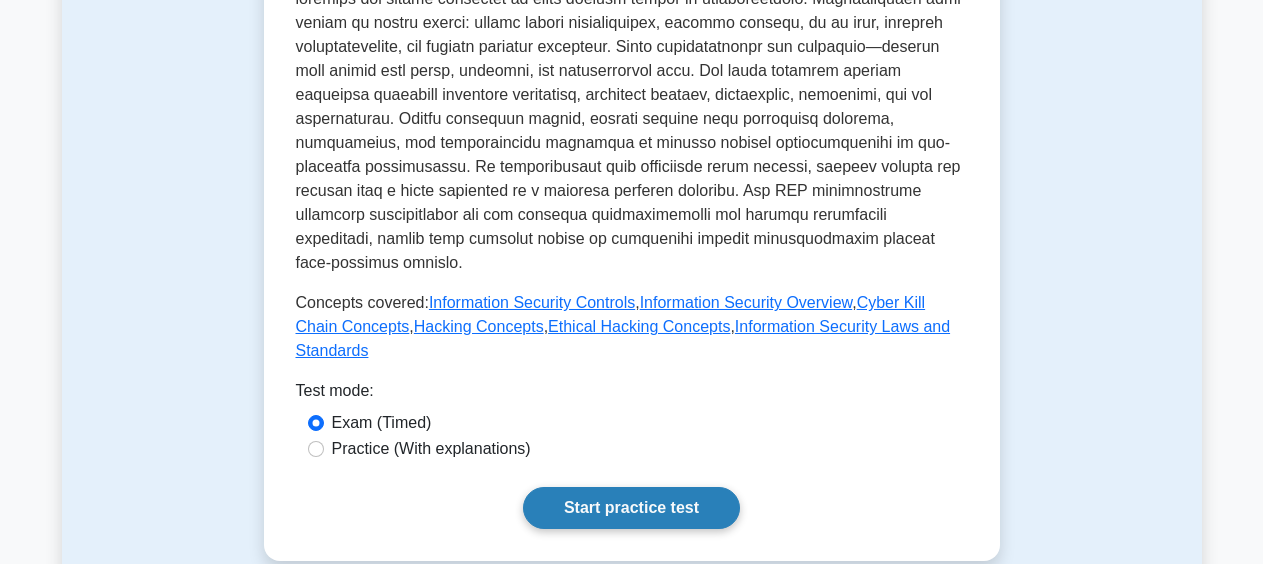click on "Start practice test" at bounding box center [631, 508] 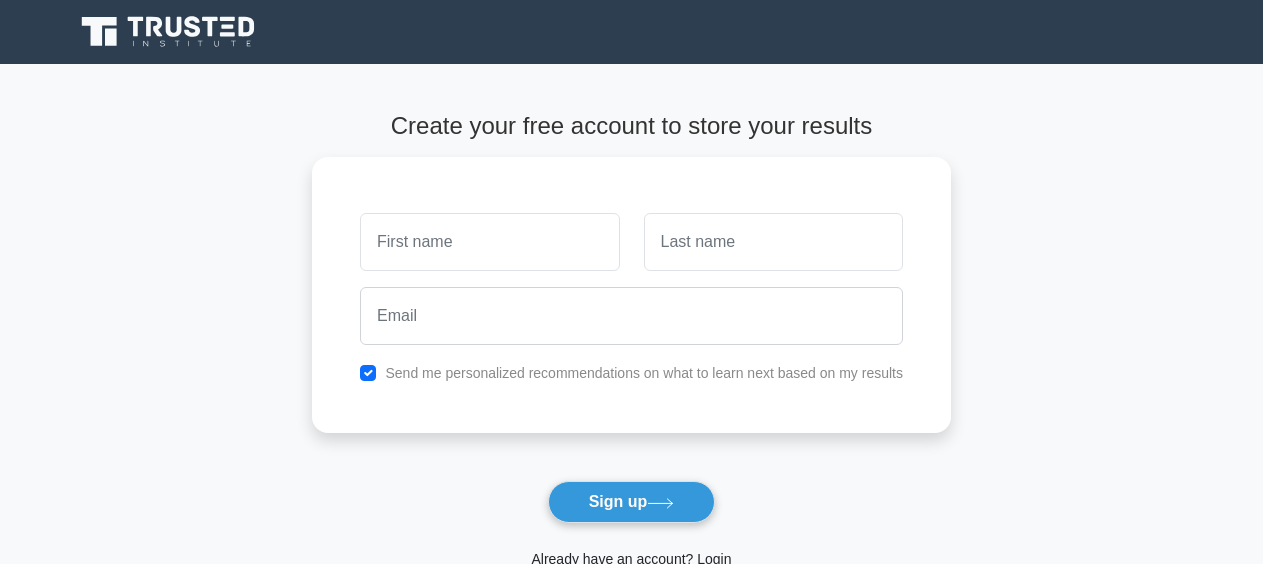 scroll, scrollTop: 0, scrollLeft: 0, axis: both 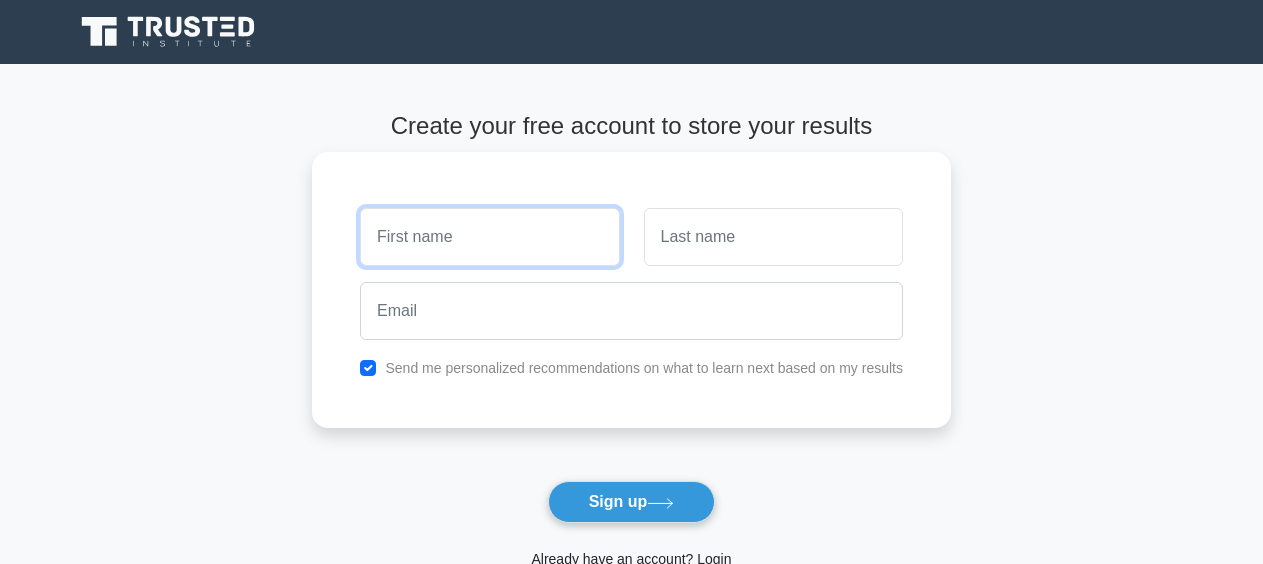 click at bounding box center (489, 237) 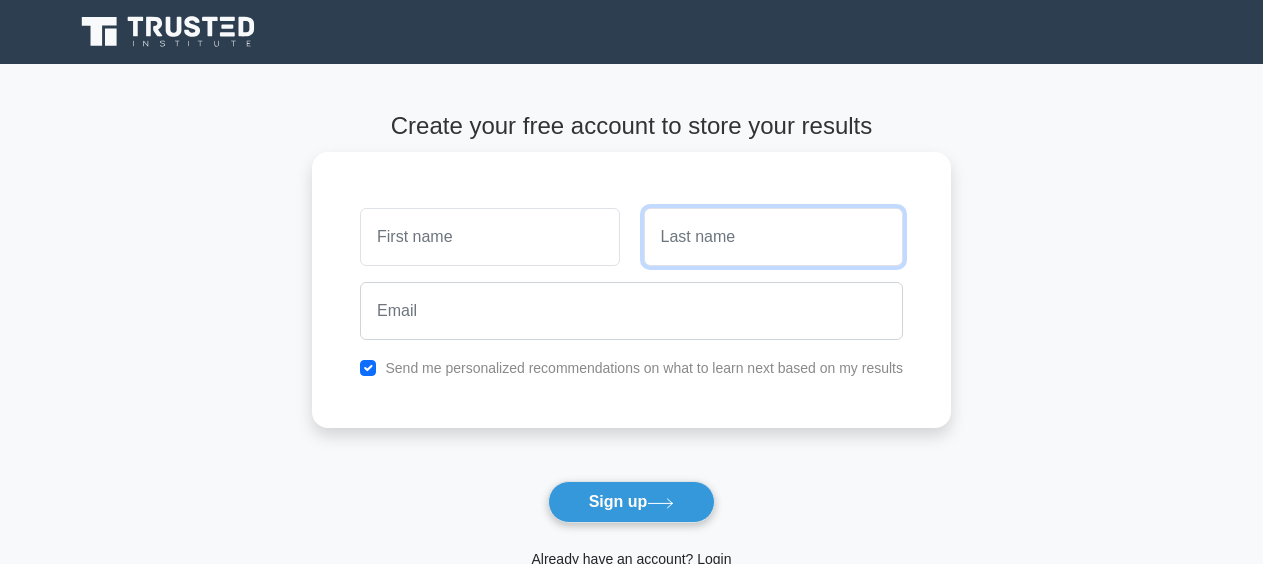 click at bounding box center (773, 237) 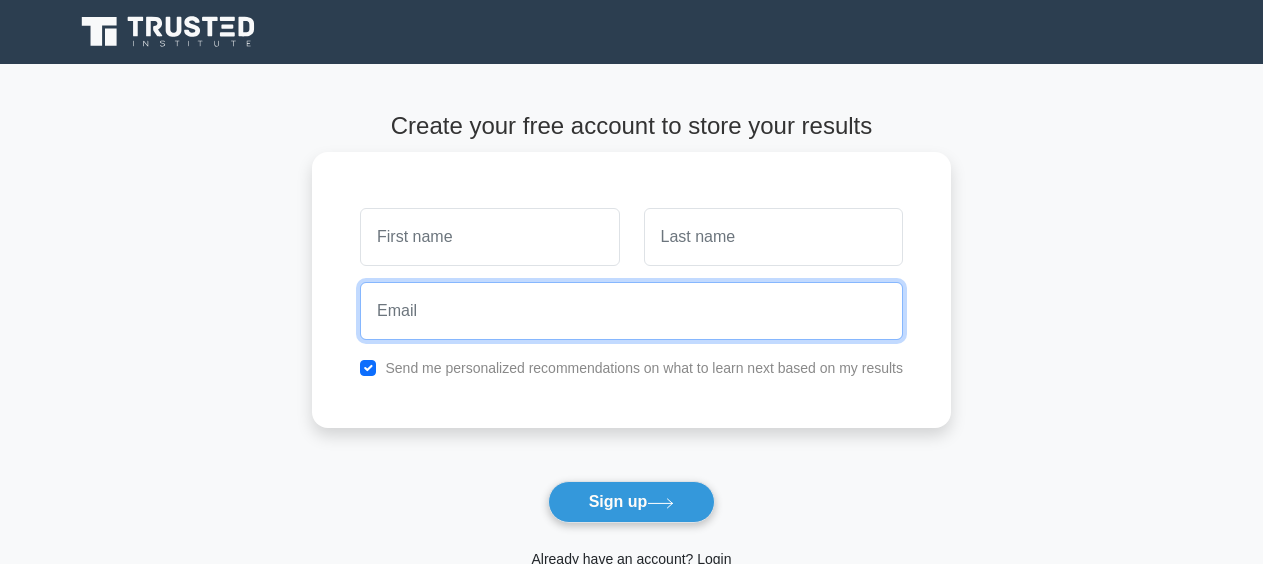 click at bounding box center (631, 311) 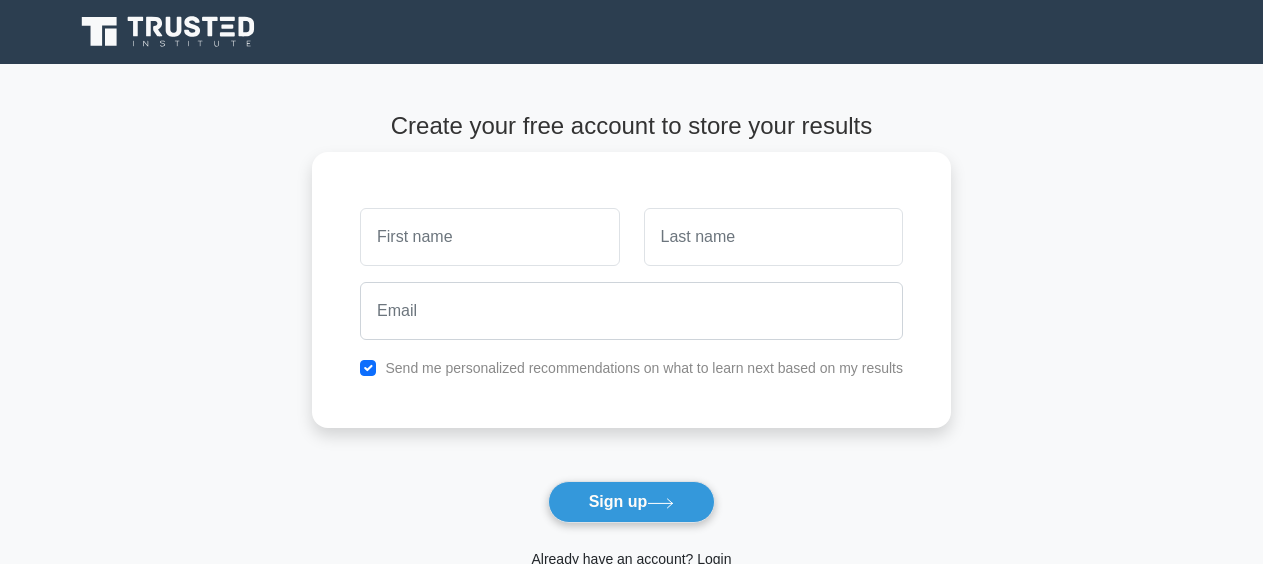 click at bounding box center (489, 237) 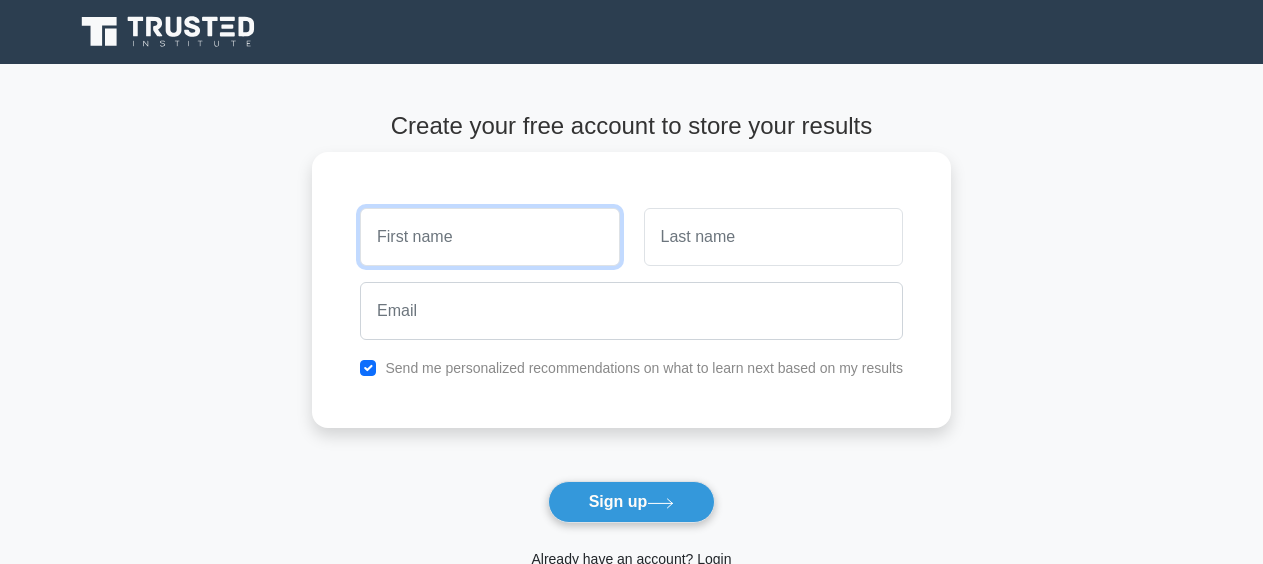 click at bounding box center (489, 237) 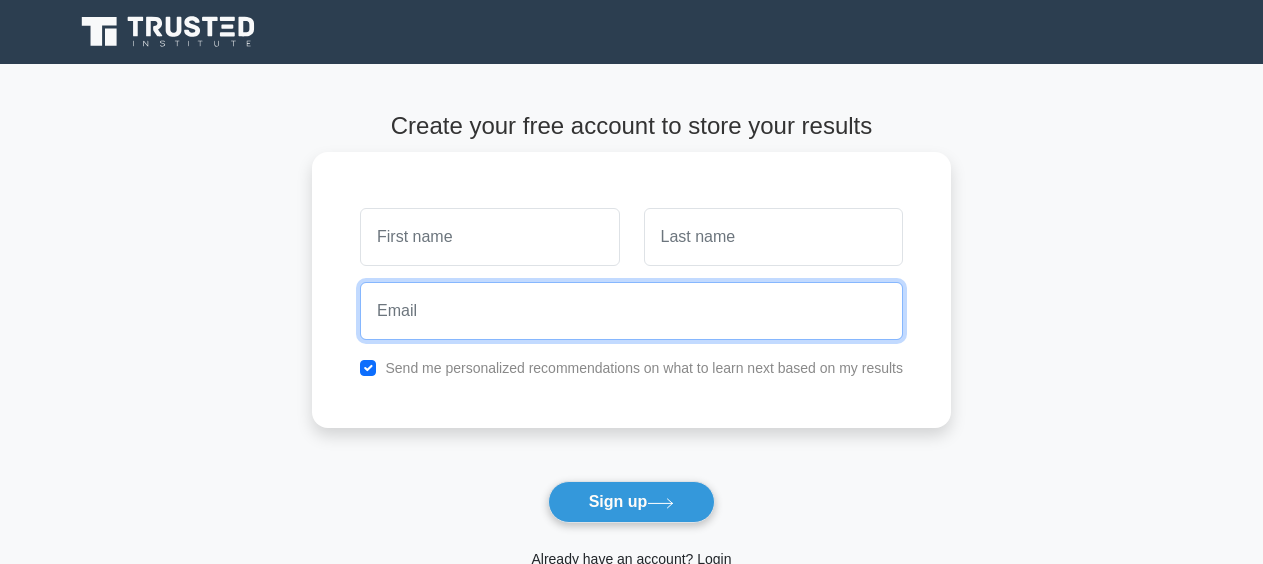 click at bounding box center (631, 311) 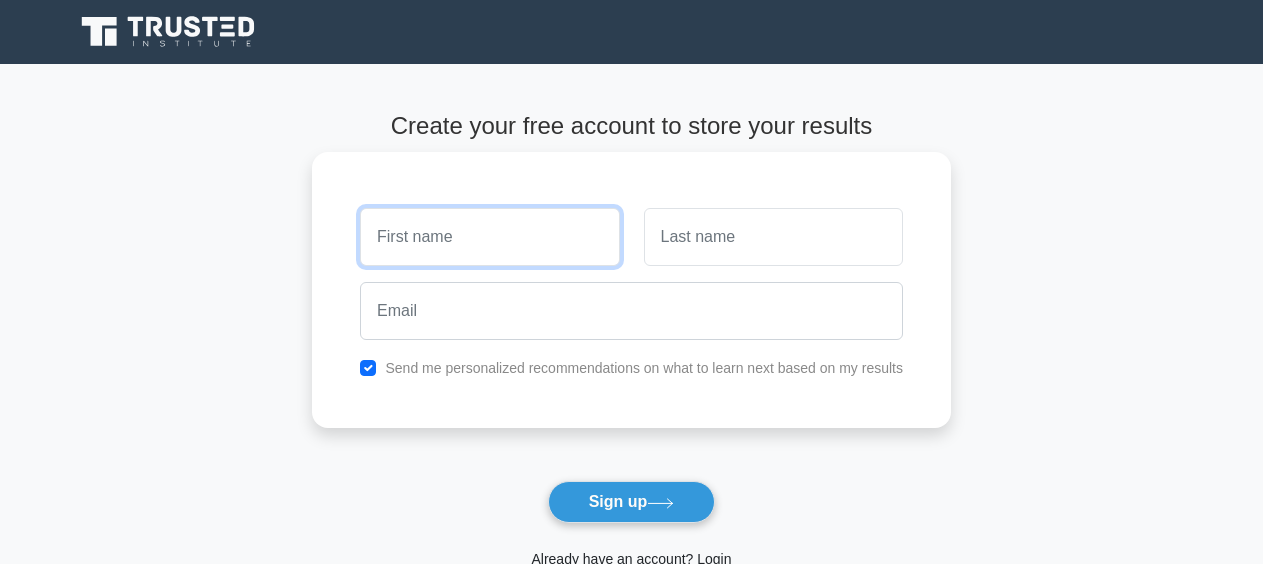 click at bounding box center (489, 237) 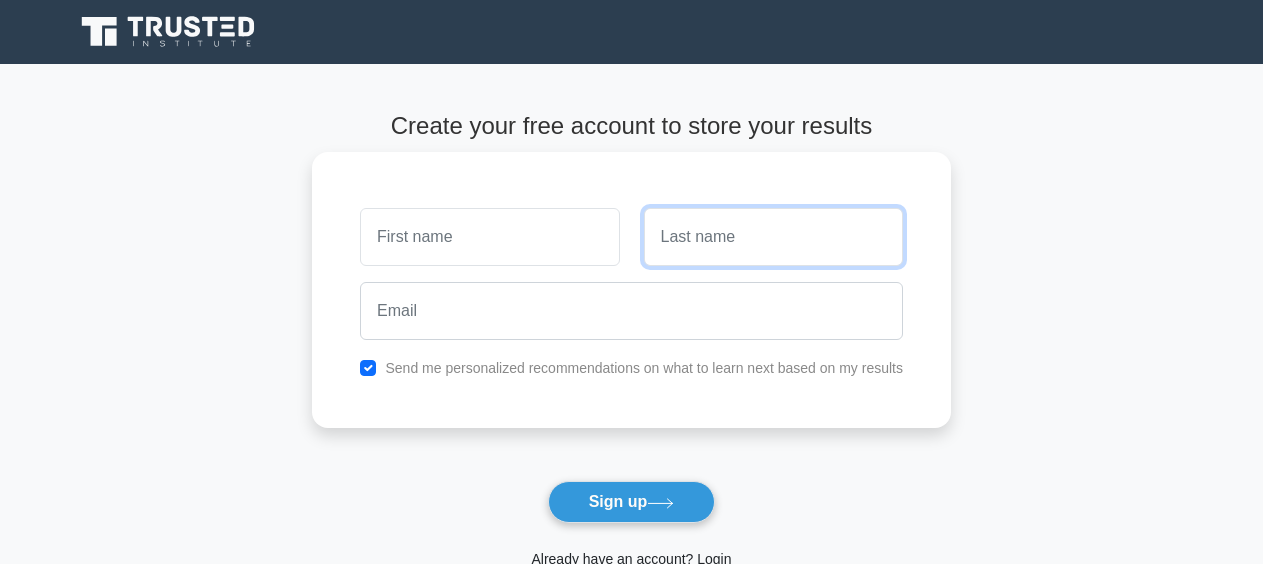 click at bounding box center (773, 237) 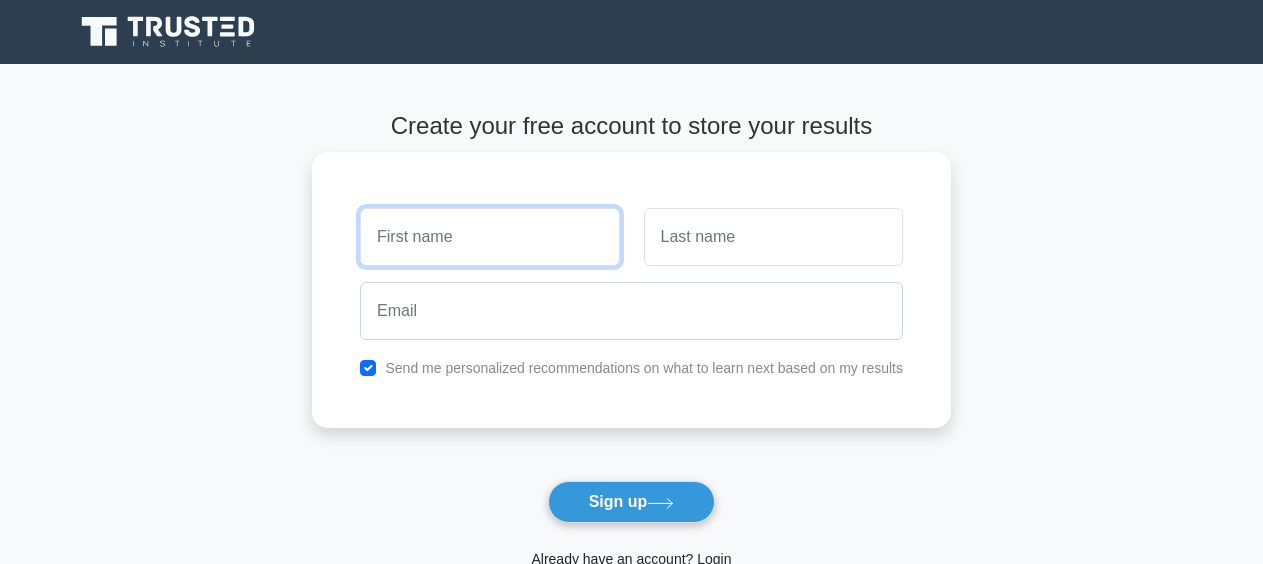 click at bounding box center (489, 237) 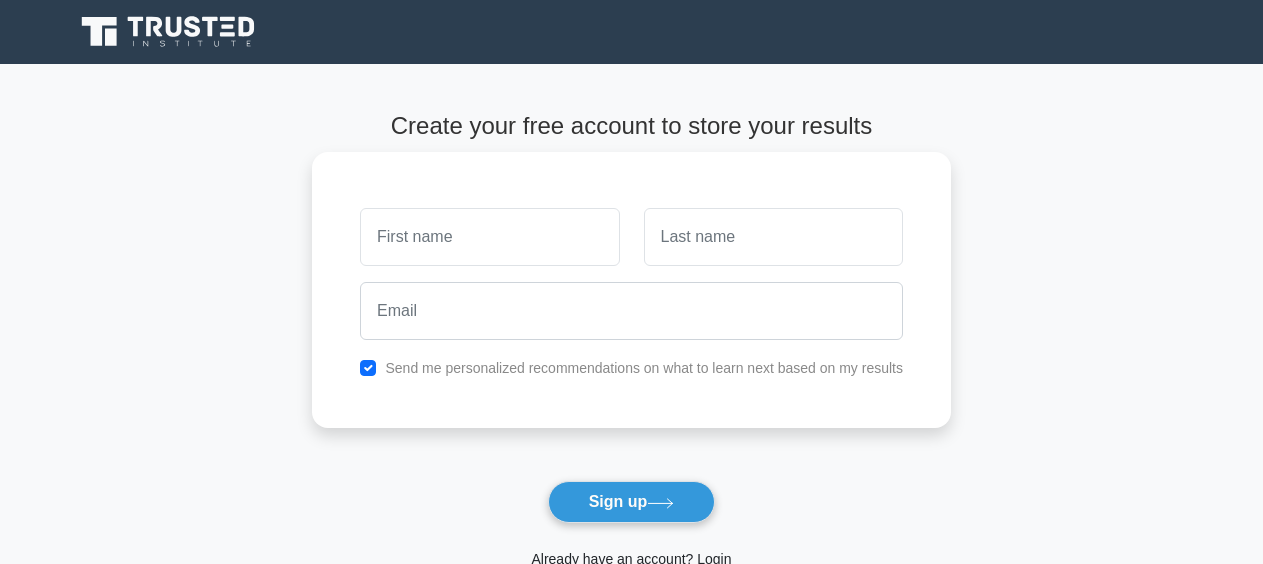 click at bounding box center (773, 237) 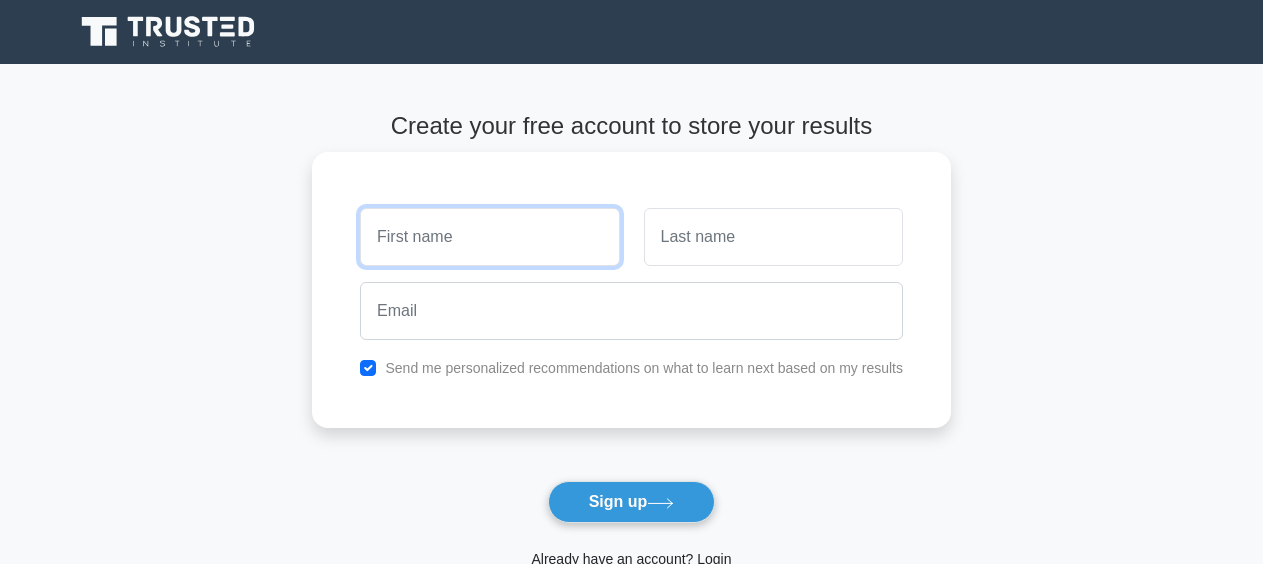click at bounding box center [489, 237] 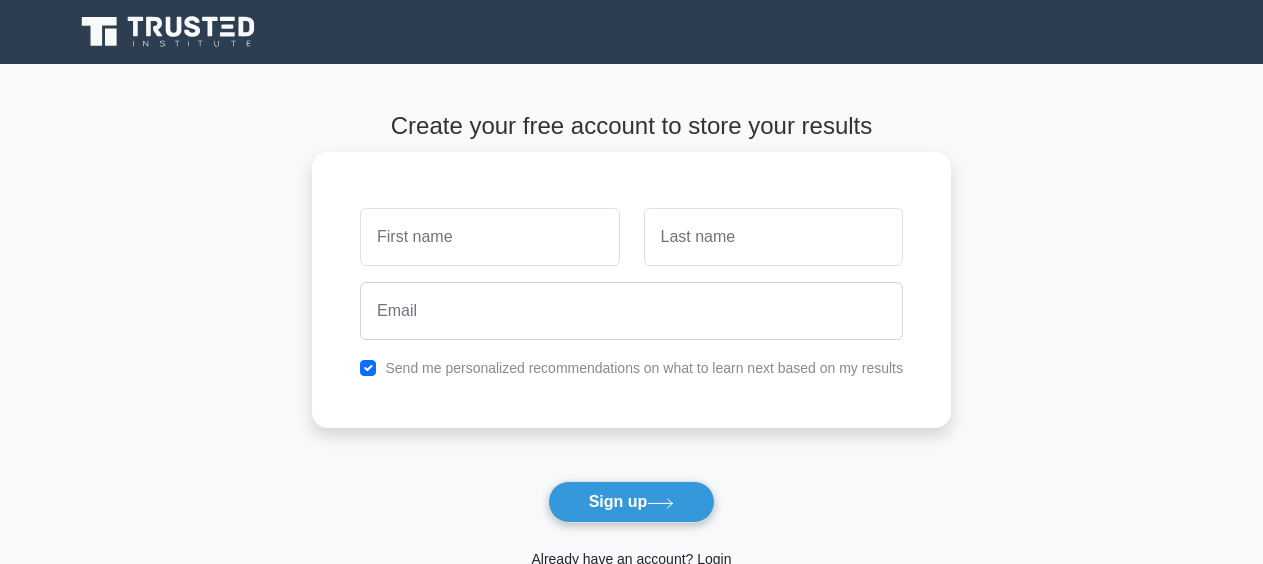 click at bounding box center (489, 237) 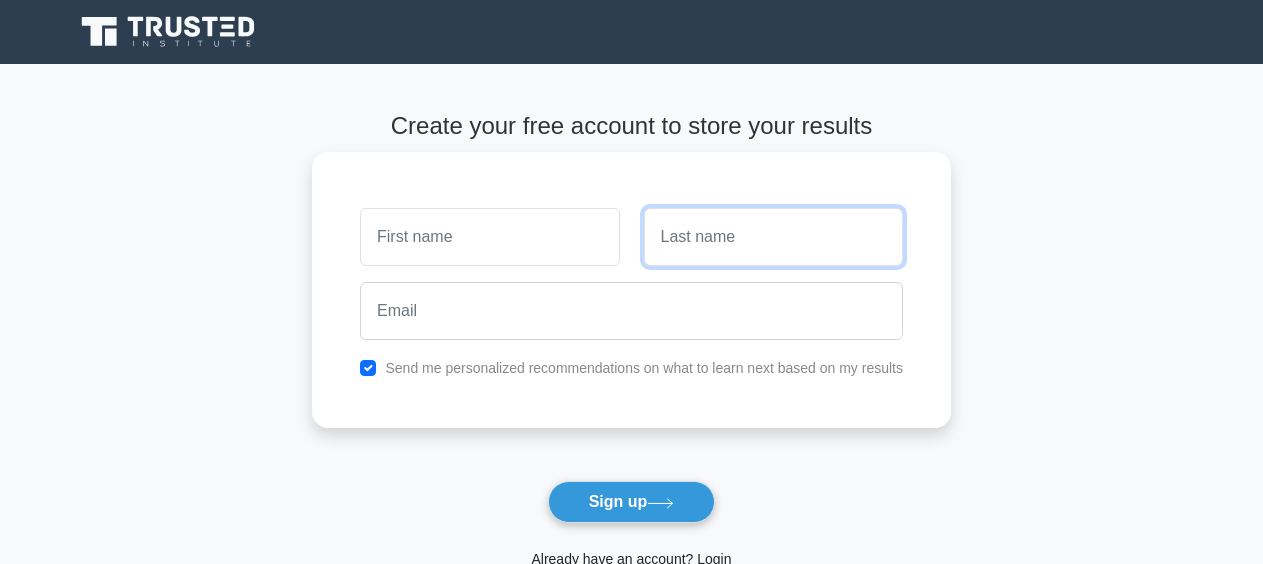 click at bounding box center (773, 237) 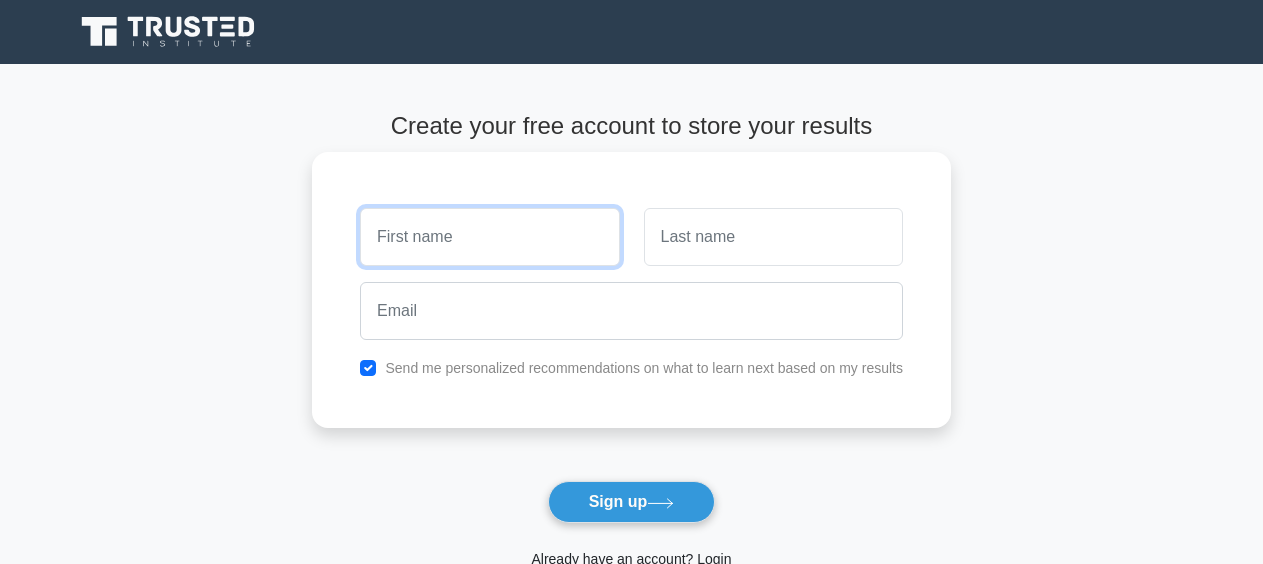 click at bounding box center (489, 237) 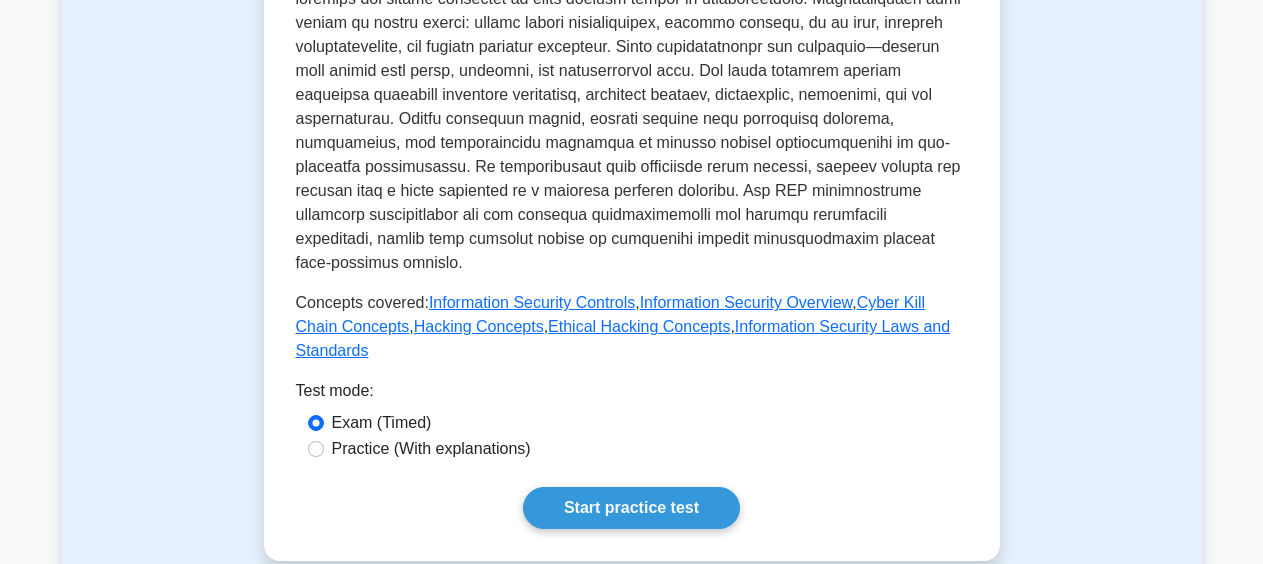 scroll, scrollTop: 800, scrollLeft: 0, axis: vertical 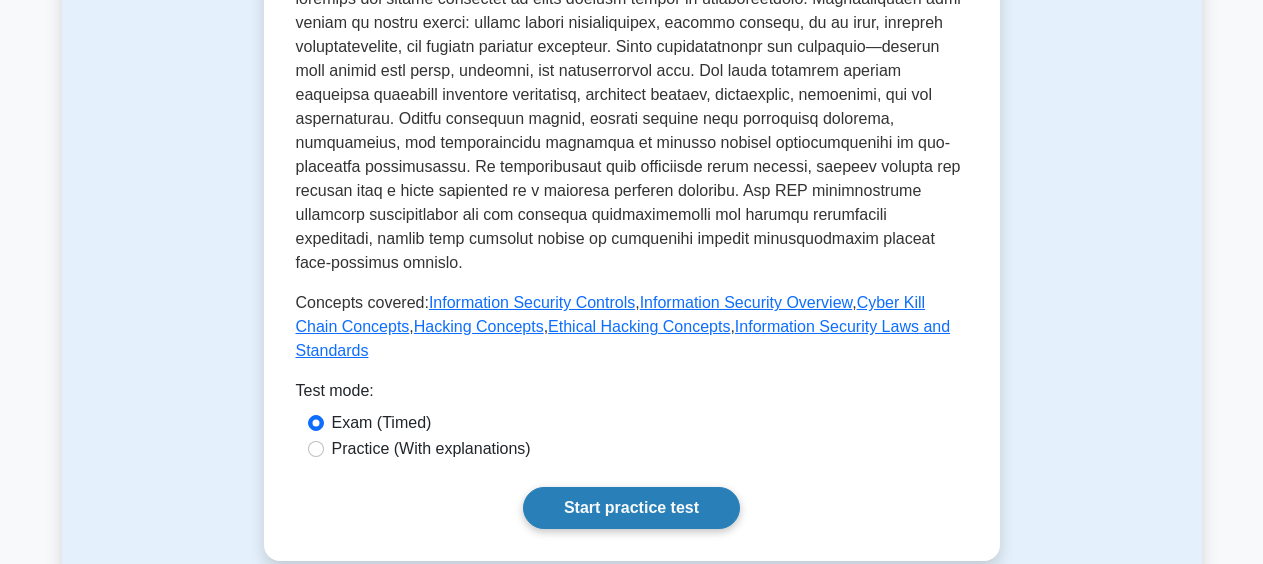 click on "Start practice test" at bounding box center (631, 508) 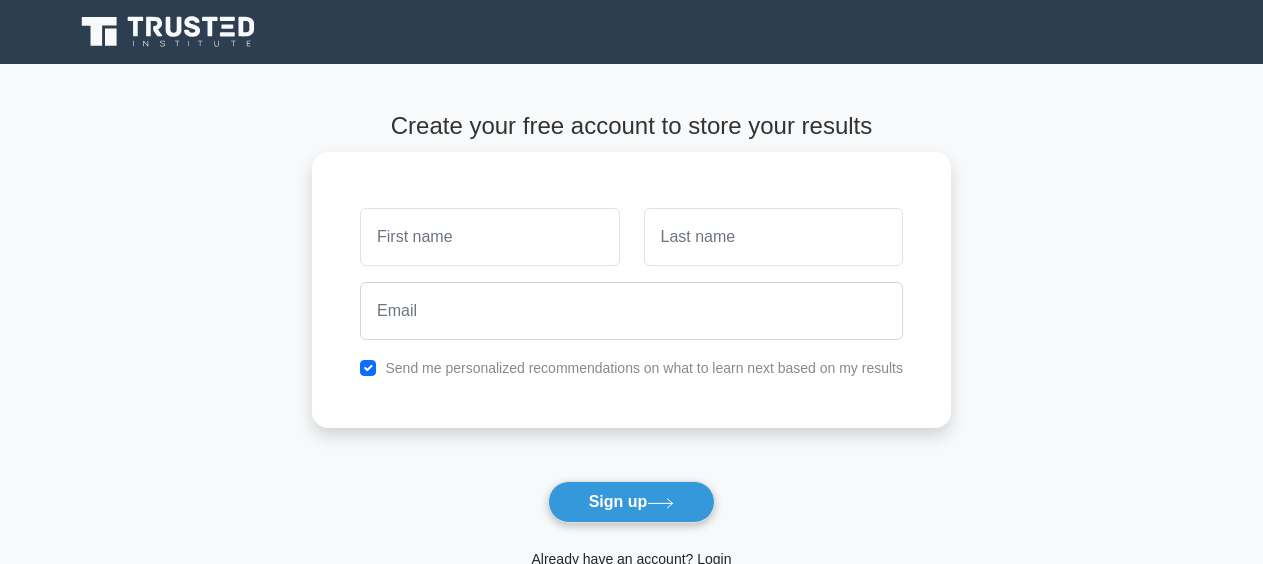 scroll, scrollTop: 0, scrollLeft: 0, axis: both 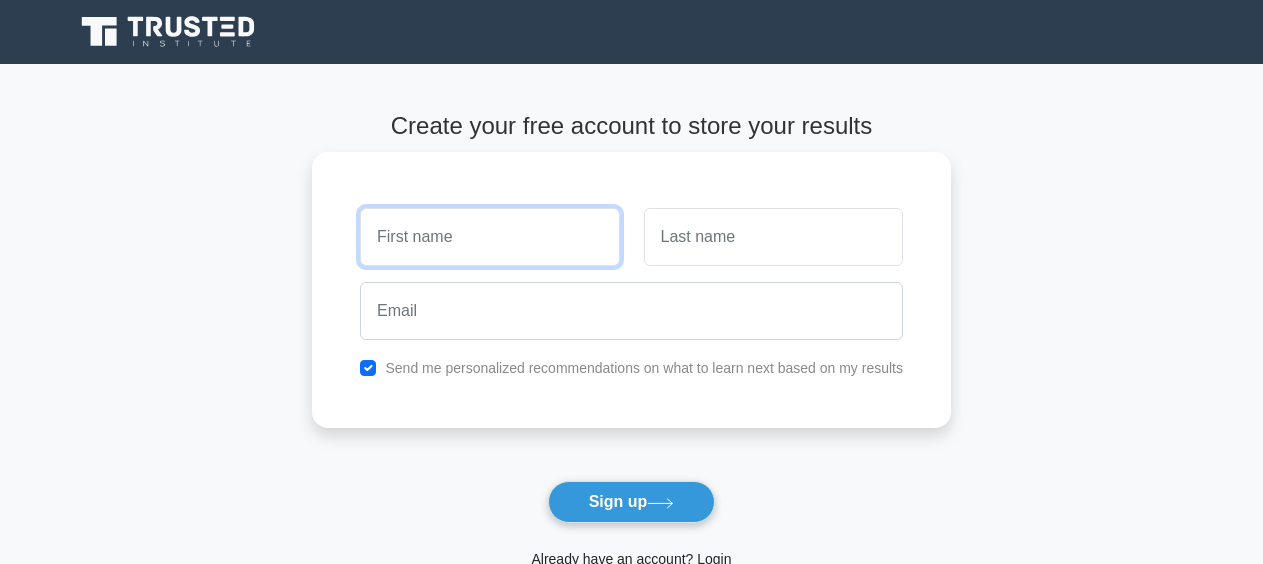 click at bounding box center [489, 237] 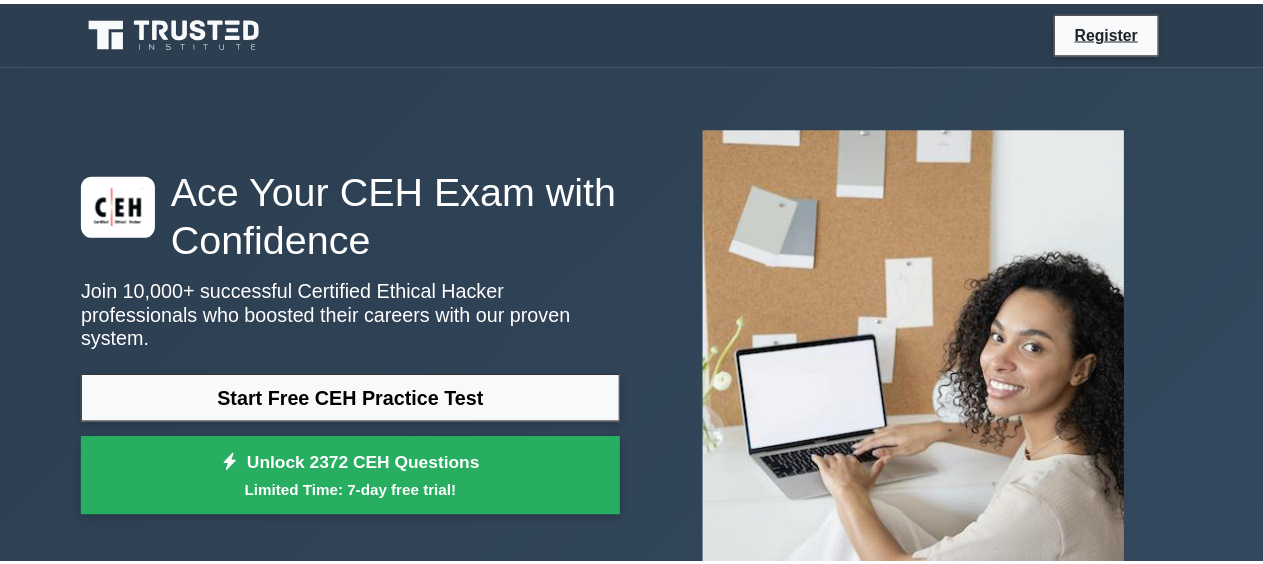 scroll, scrollTop: 1133, scrollLeft: 0, axis: vertical 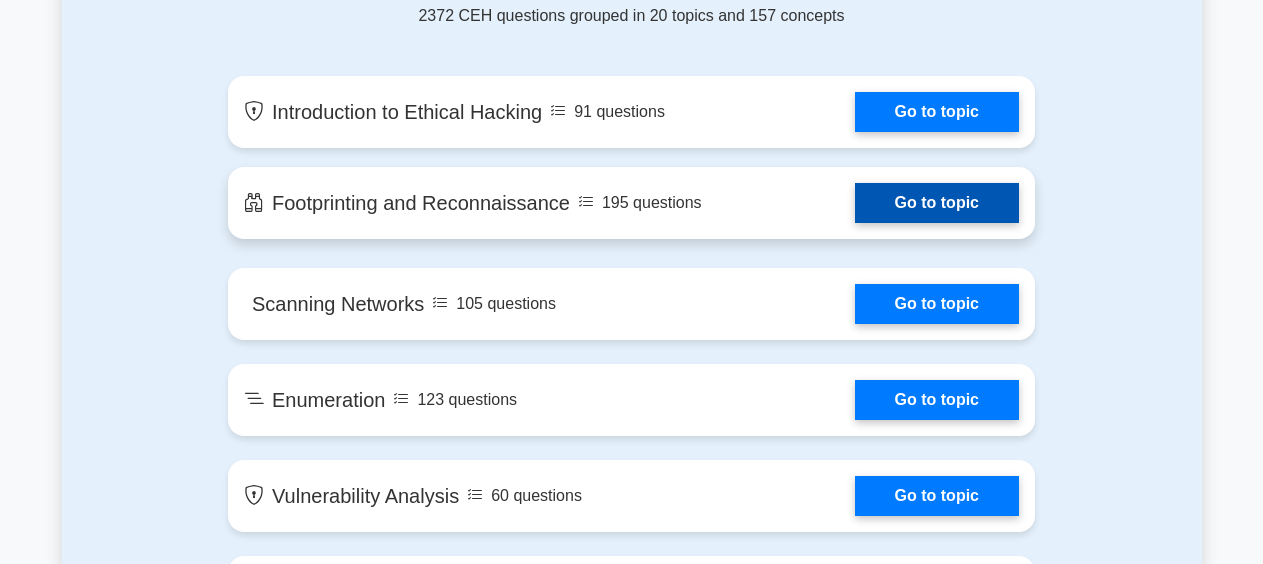 click on "Go to topic" at bounding box center [937, 203] 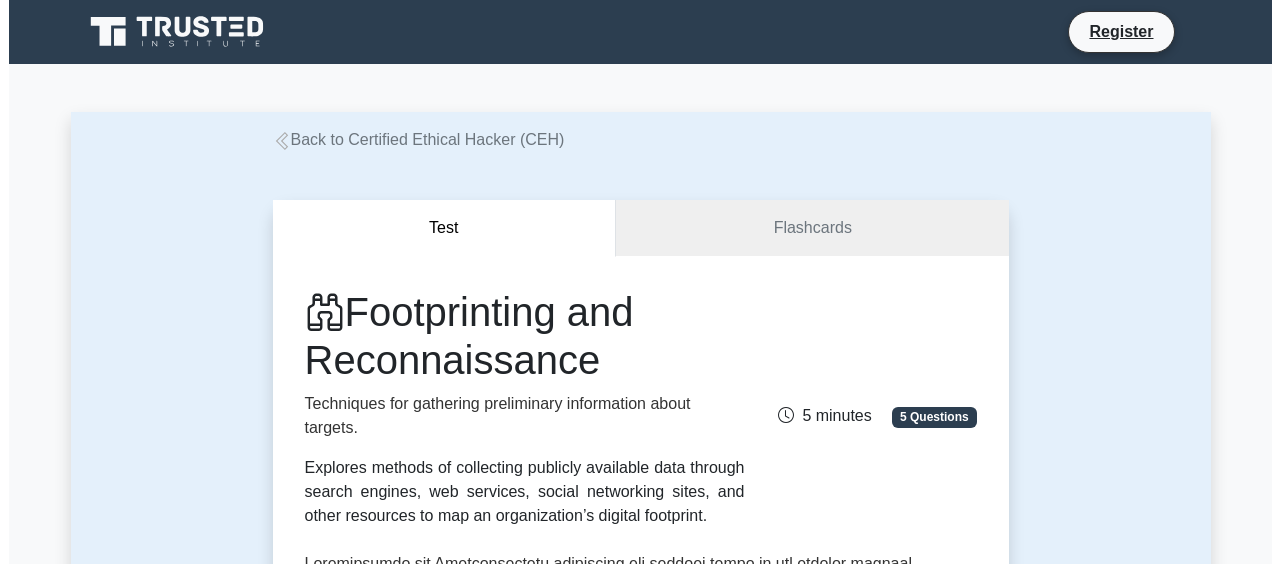 scroll, scrollTop: 0, scrollLeft: 0, axis: both 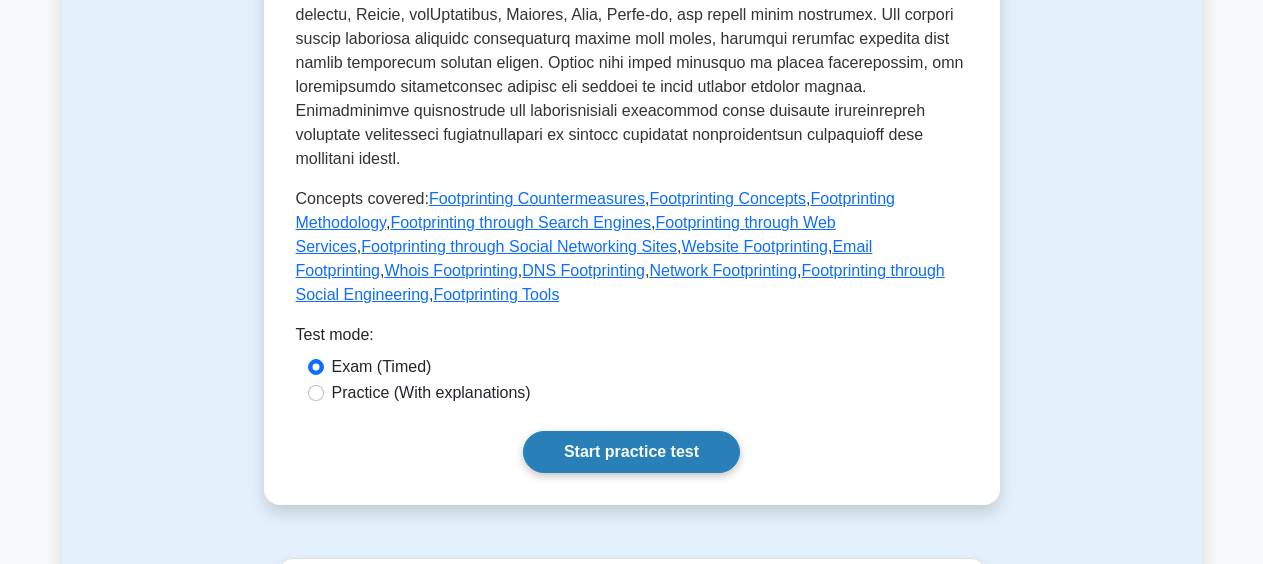 click on "Start practice test" at bounding box center [631, 452] 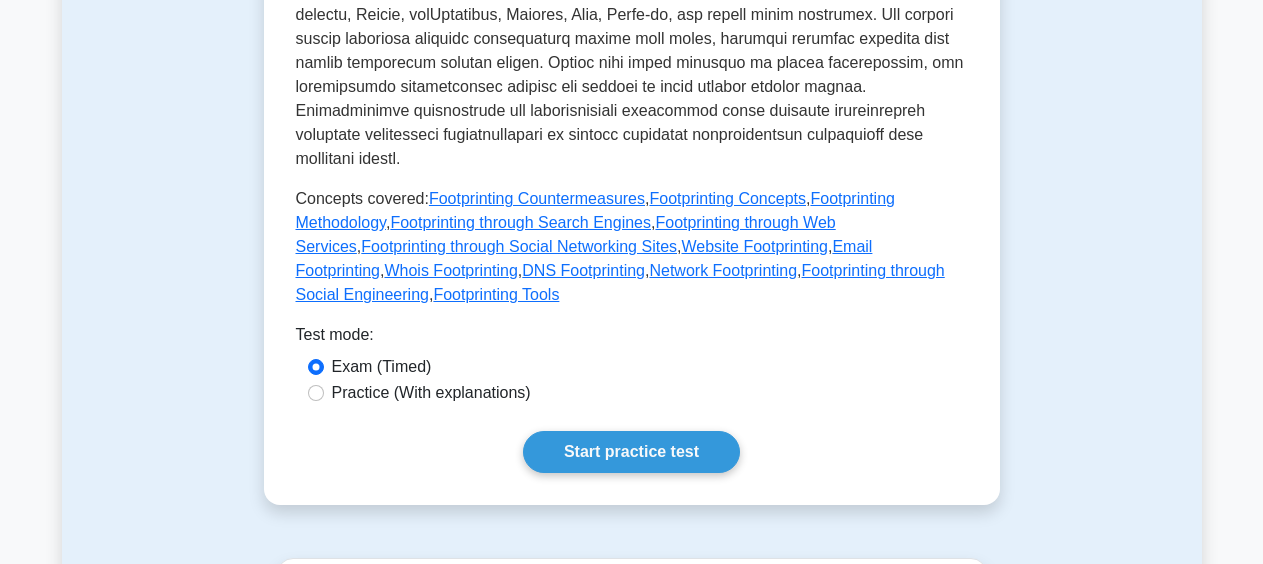 click on "Footprinting and Reconnaissance
Techniques for gathering preliminary information about targets.
Explores methods of collecting publicly available data through search engines, web services, social networking sites, and other resources to map an organization’s digital footprint.
5 minutes
5 Questions
Concepts covered:  ,  ,  ,  ," at bounding box center [632, -122] 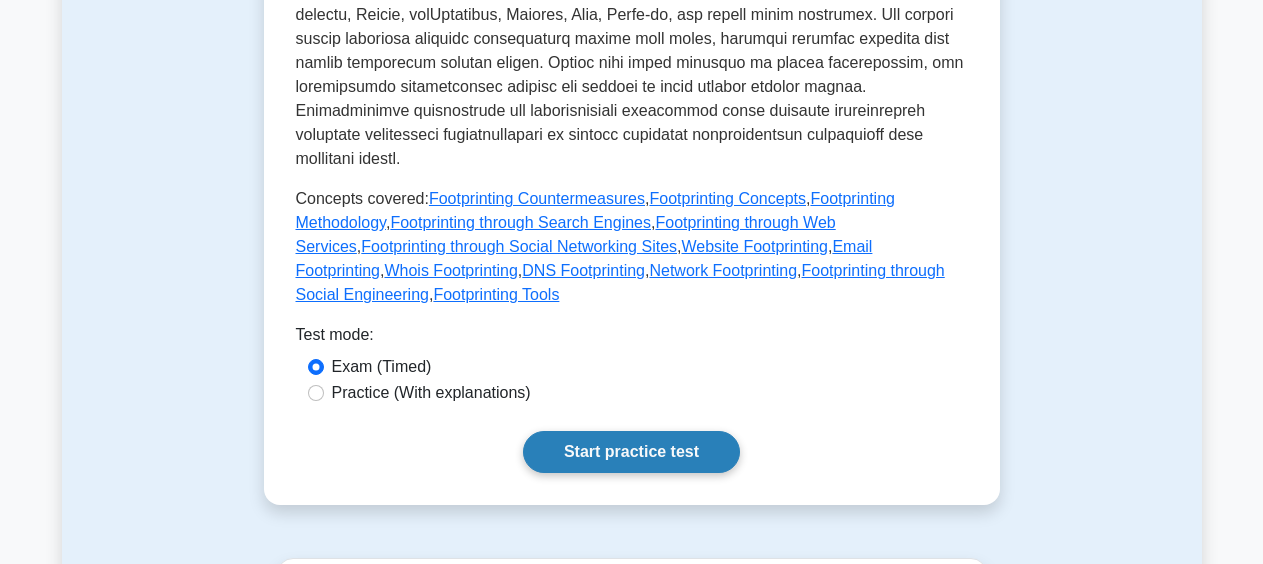 click on "Start practice test" at bounding box center (631, 452) 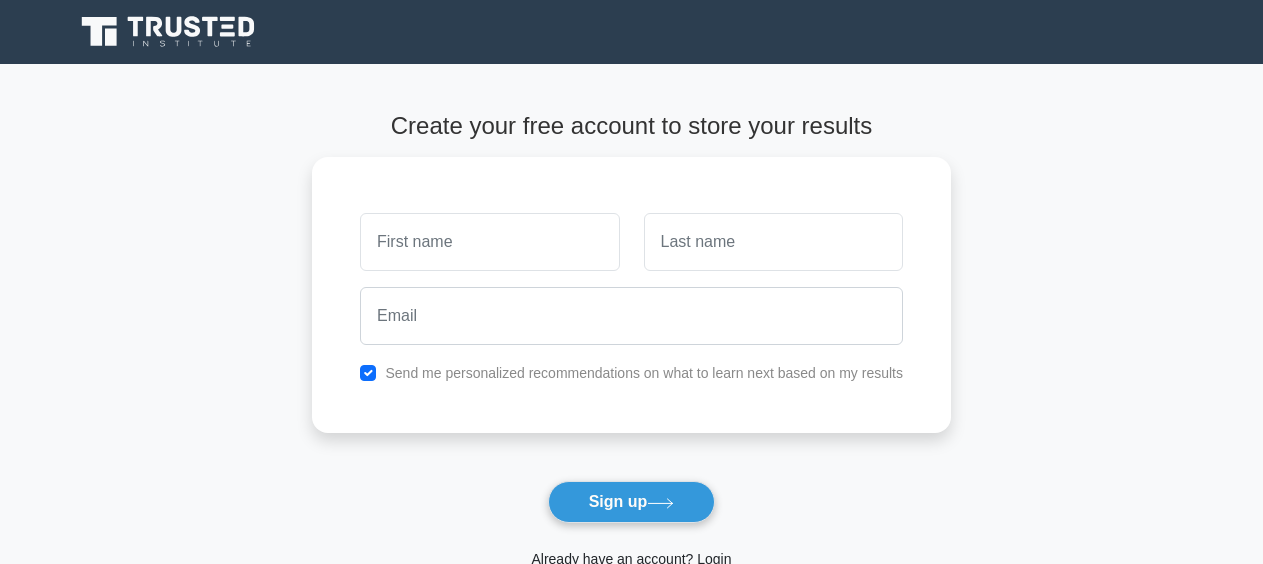 scroll, scrollTop: 0, scrollLeft: 0, axis: both 